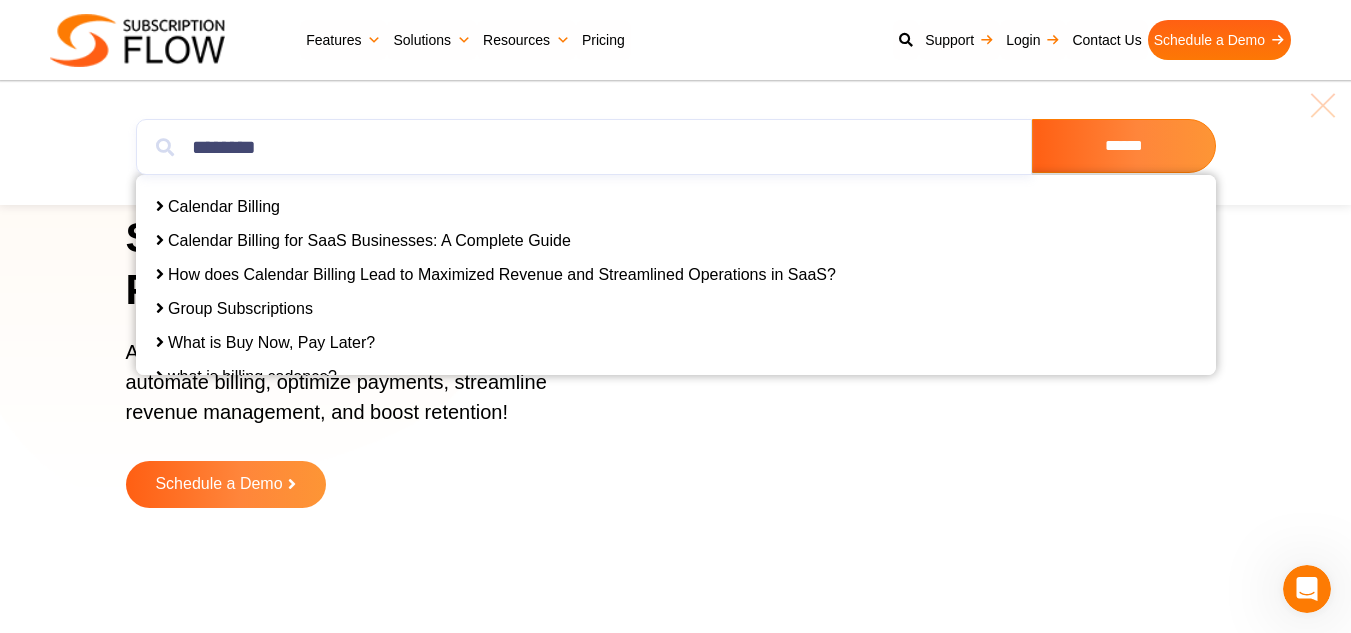 scroll, scrollTop: 0, scrollLeft: 0, axis: both 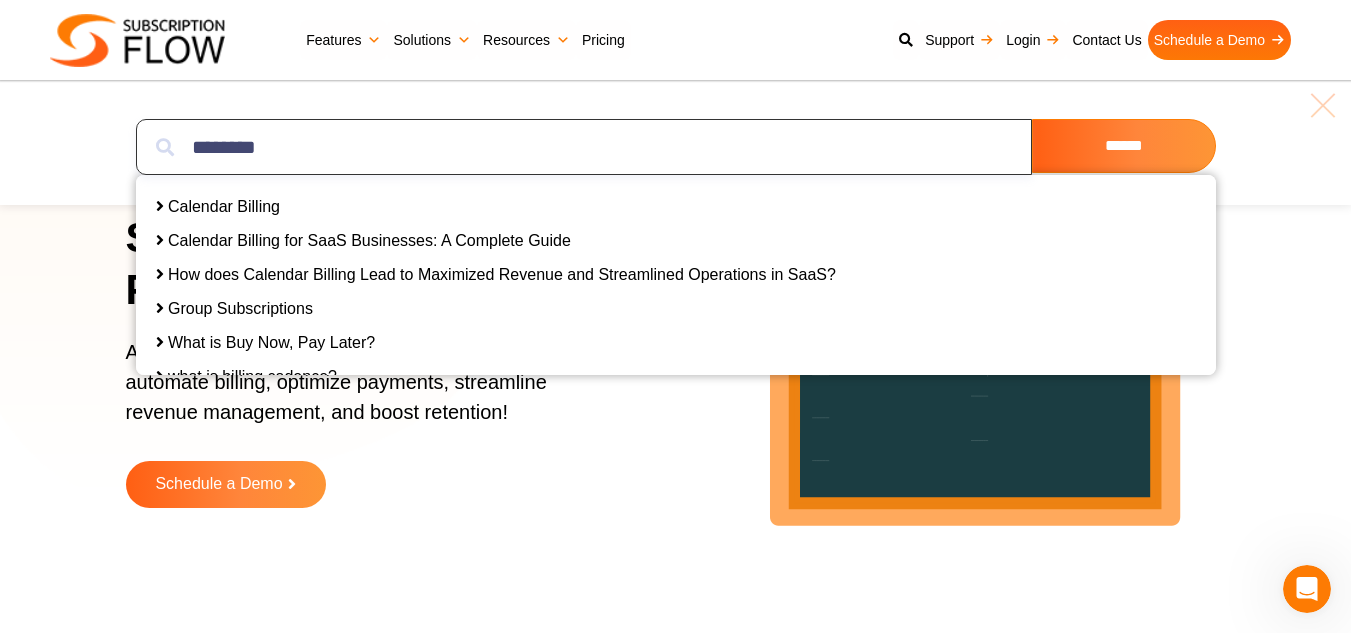 click on "********" at bounding box center [584, 147] 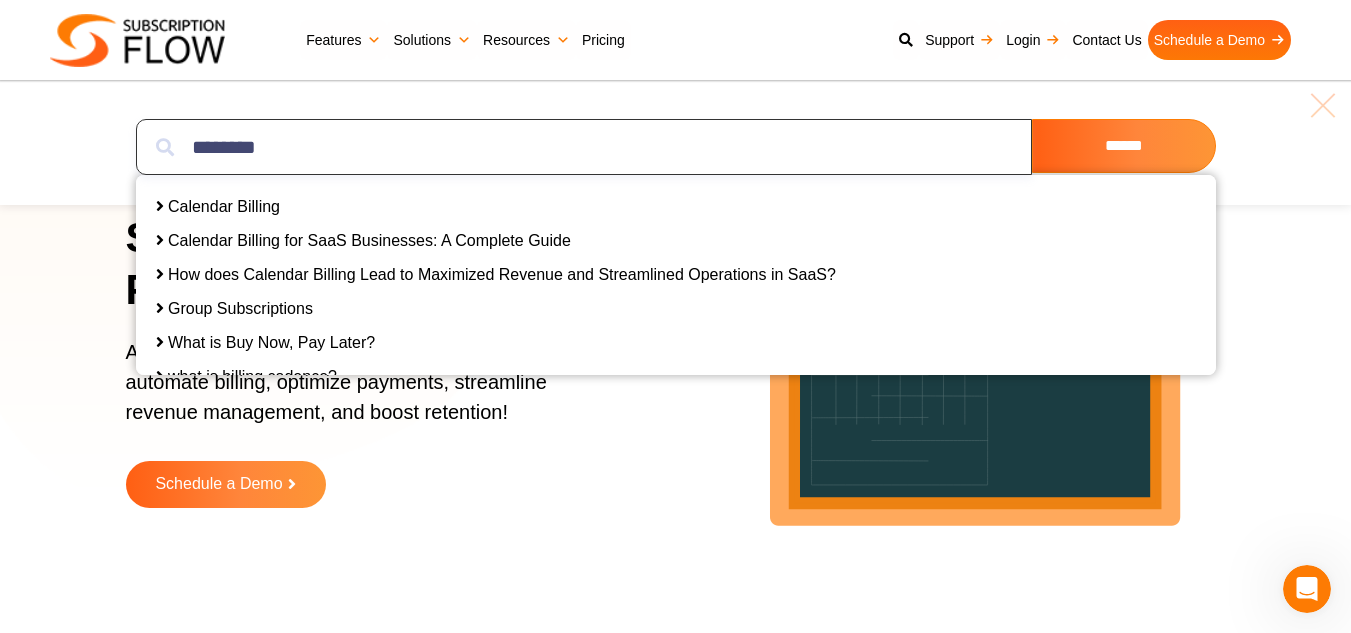 paste on "**********" 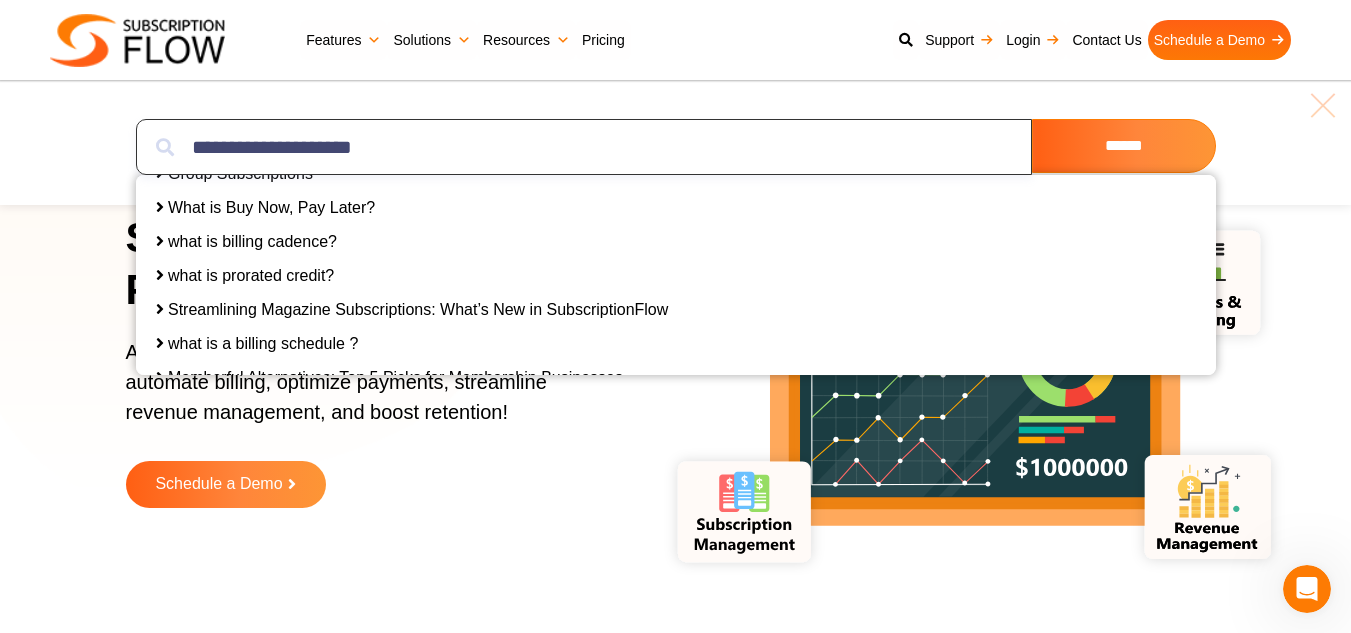 scroll, scrollTop: 125, scrollLeft: 0, axis: vertical 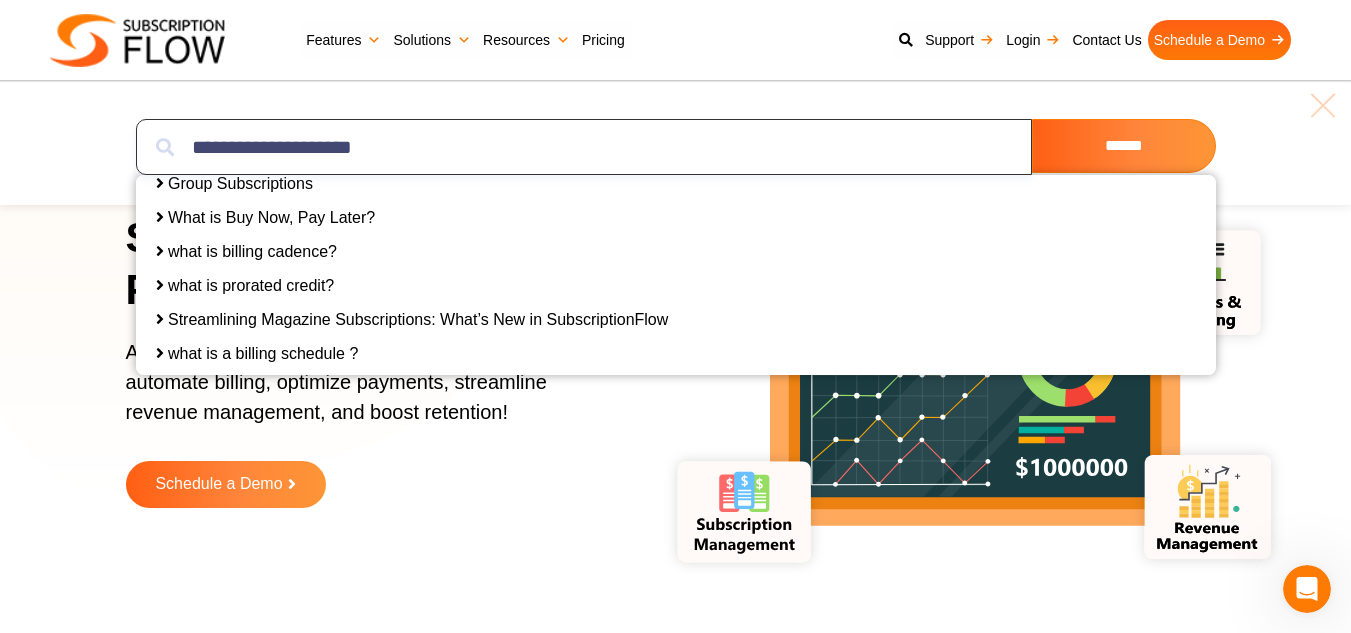 type on "**********" 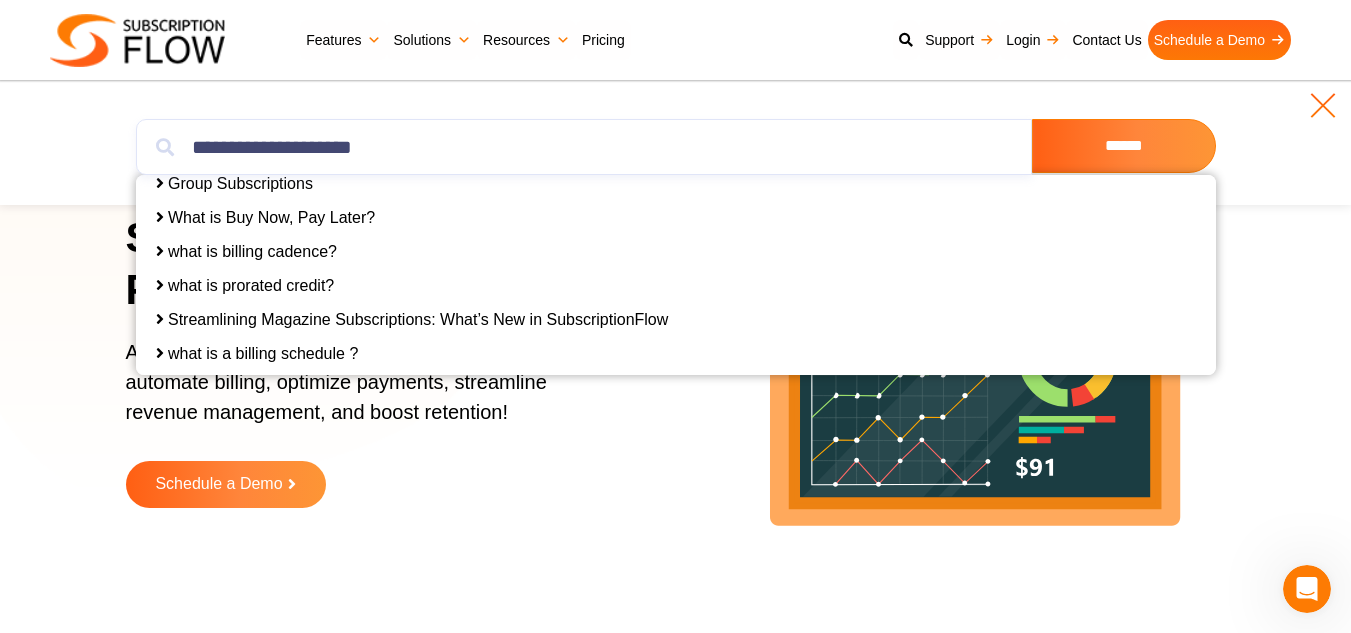 click at bounding box center [1323, 105] 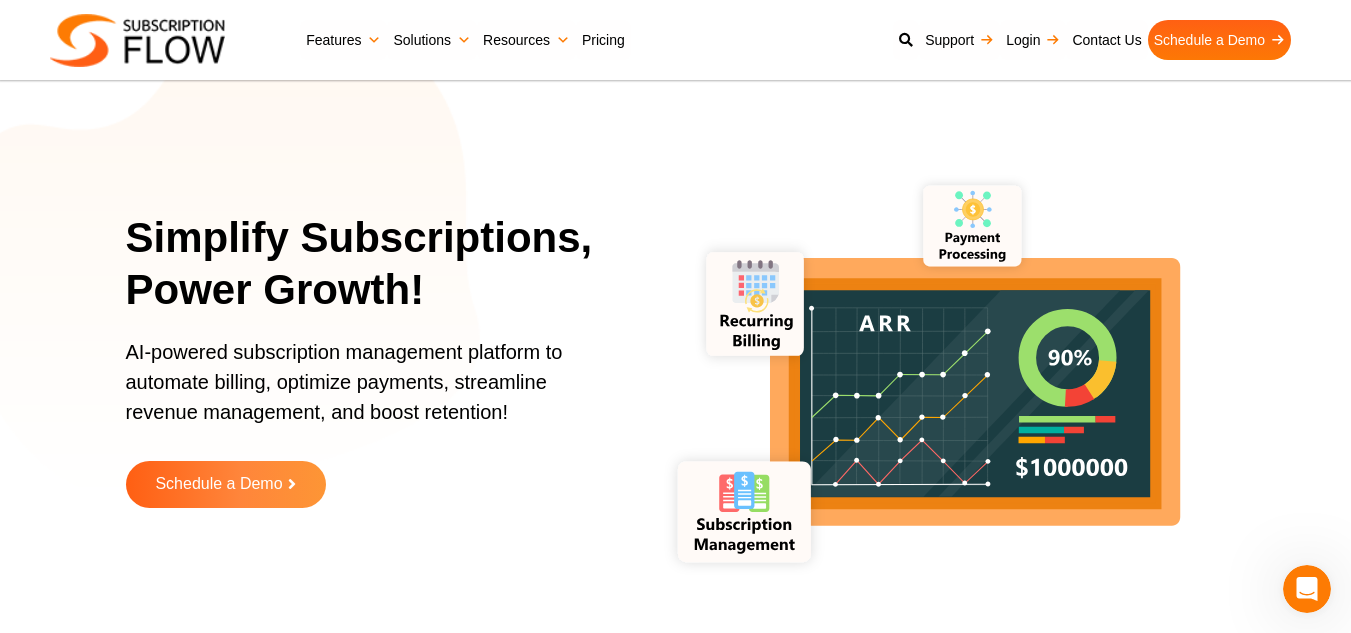 click at bounding box center [137, 40] 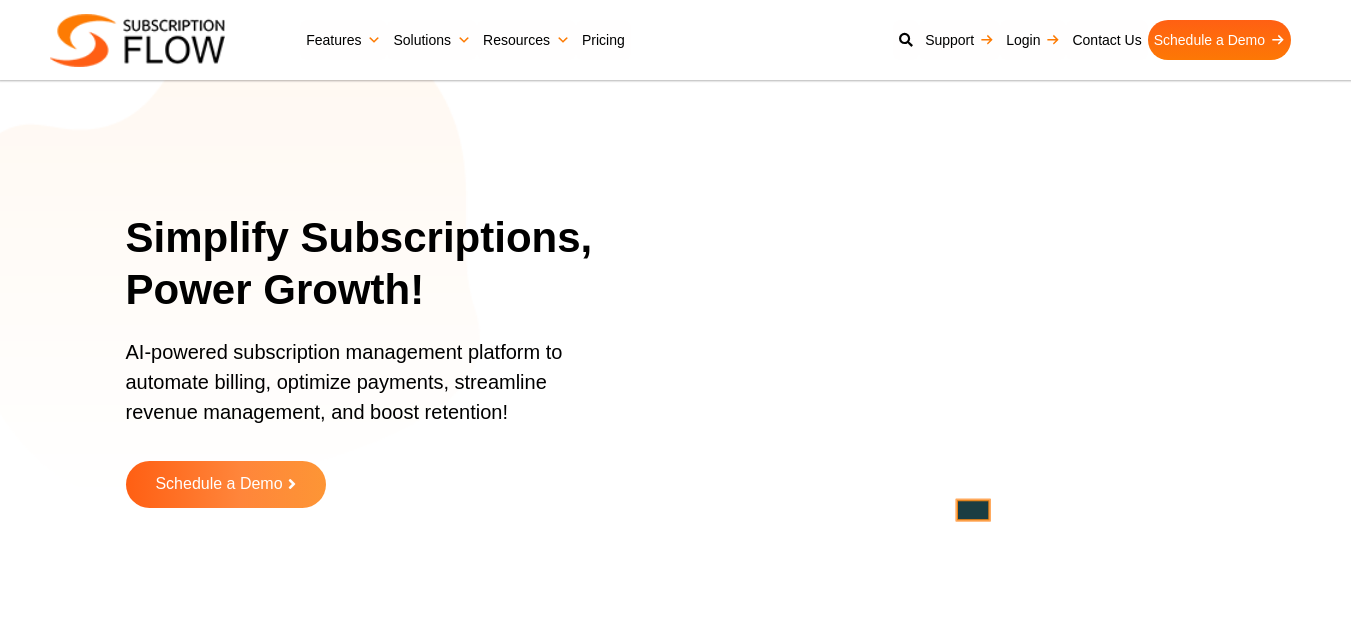 scroll, scrollTop: 0, scrollLeft: 0, axis: both 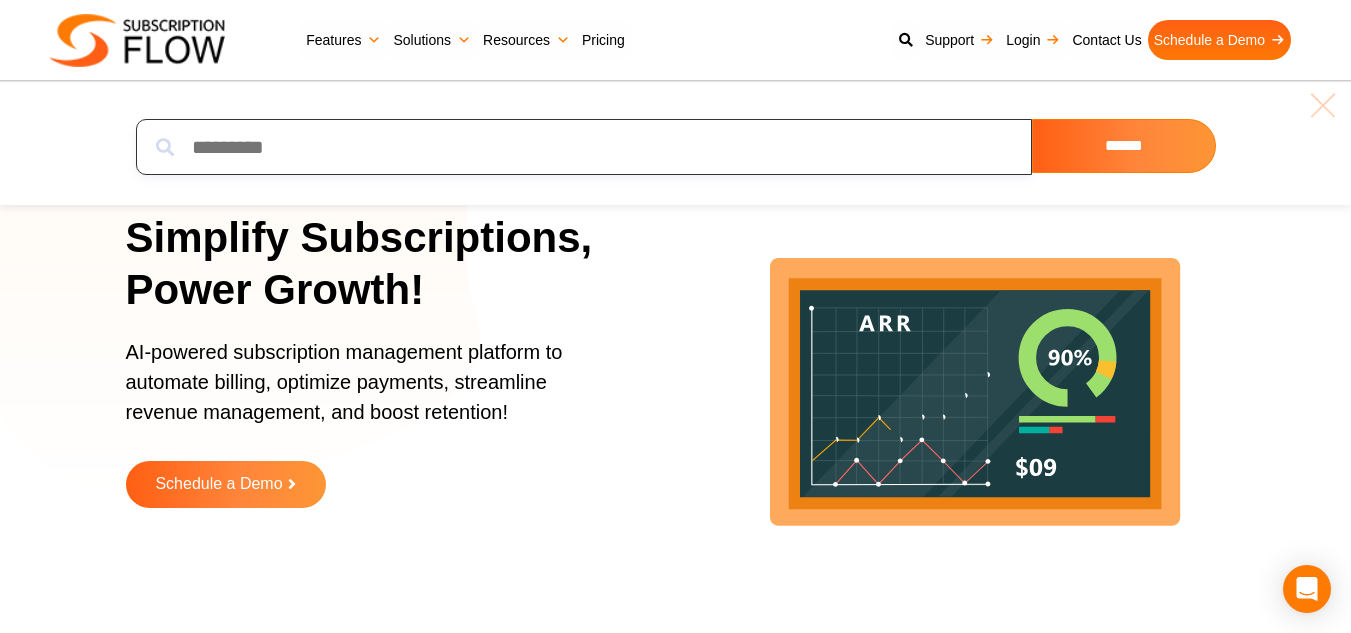 click at bounding box center [584, 147] 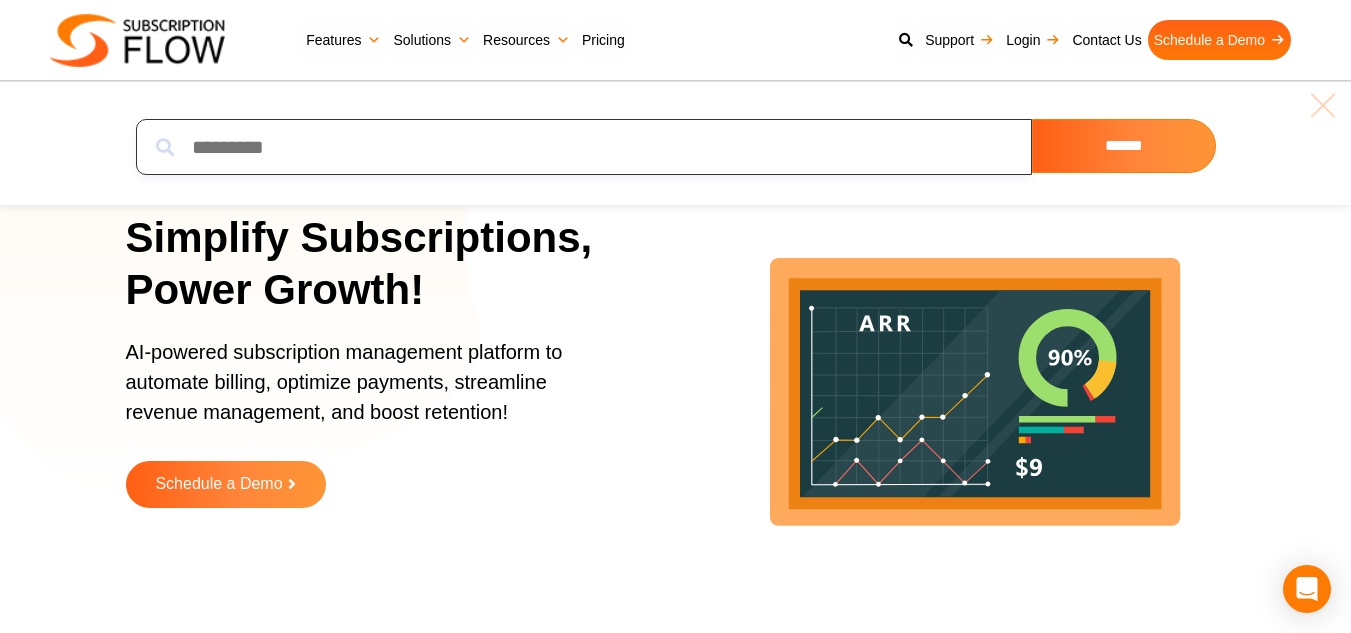 paste on "**********" 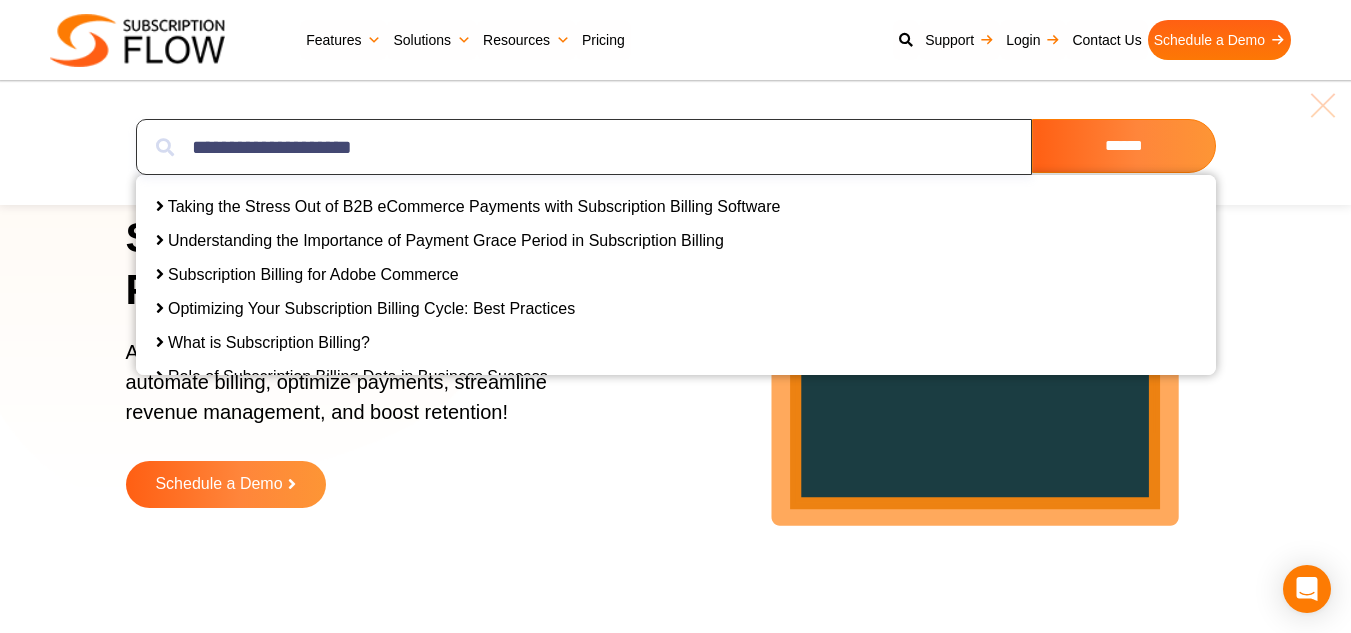 click on "**********" at bounding box center (584, 147) 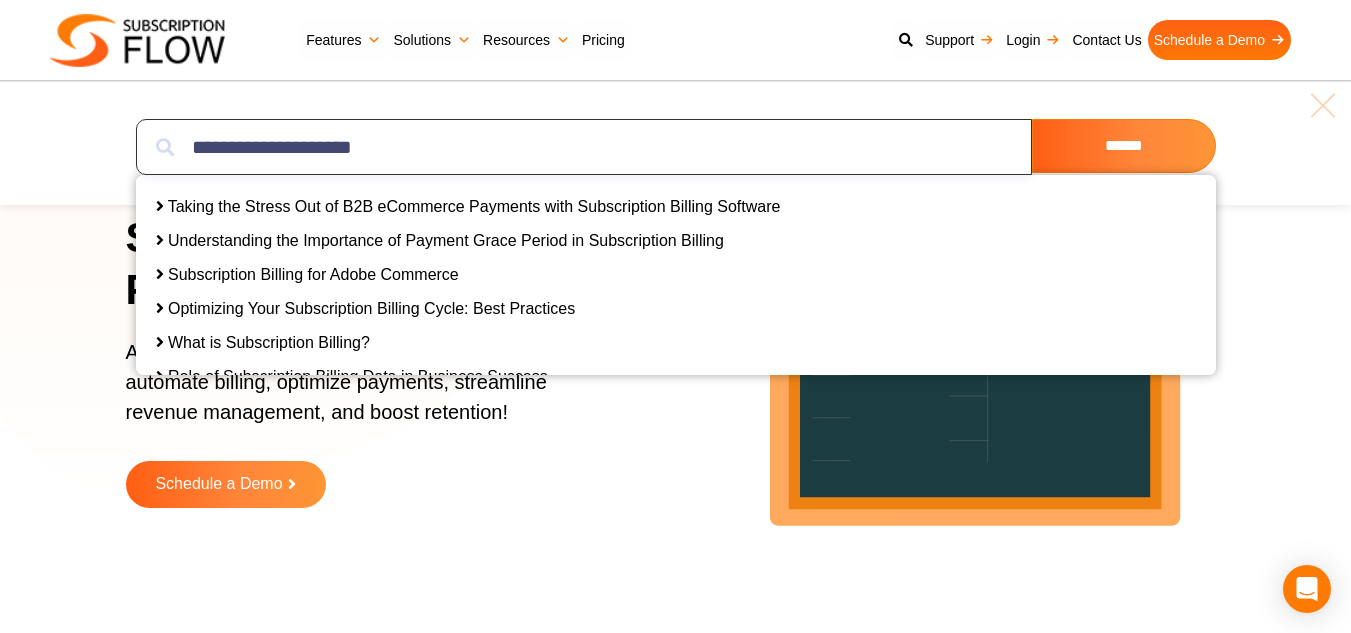 click on "**********" at bounding box center [584, 147] 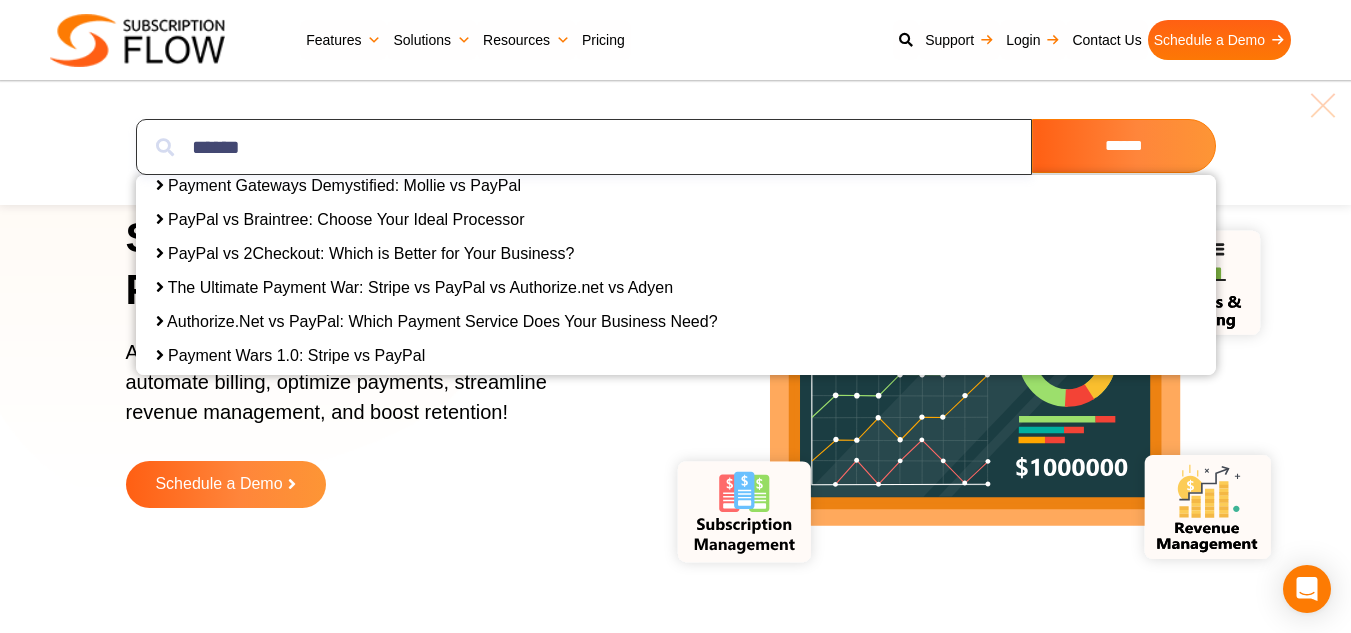 scroll, scrollTop: 300, scrollLeft: 0, axis: vertical 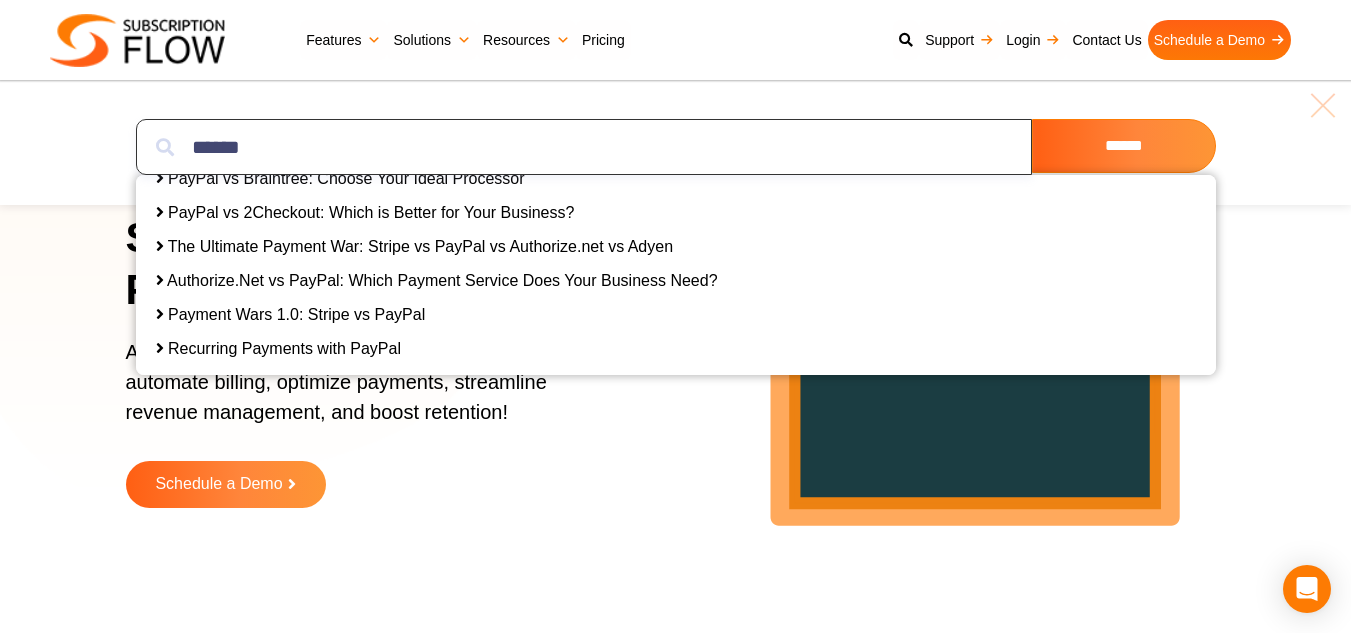 click on "******" at bounding box center (584, 147) 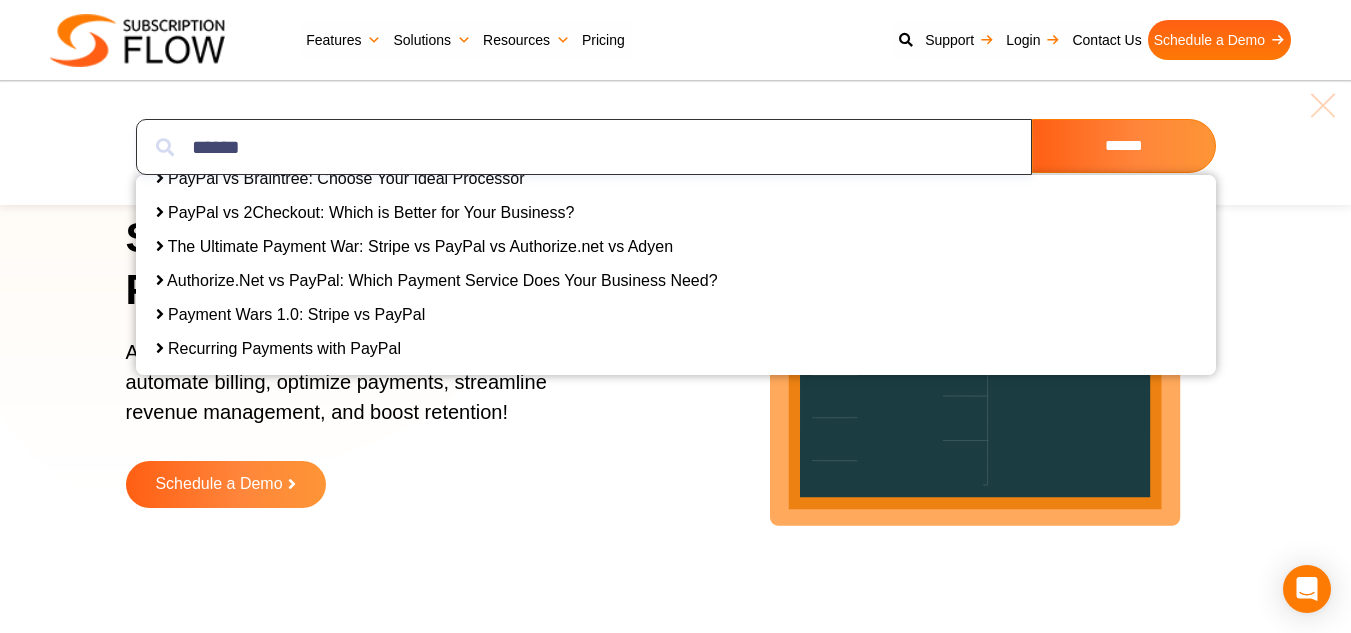 paste on "*********" 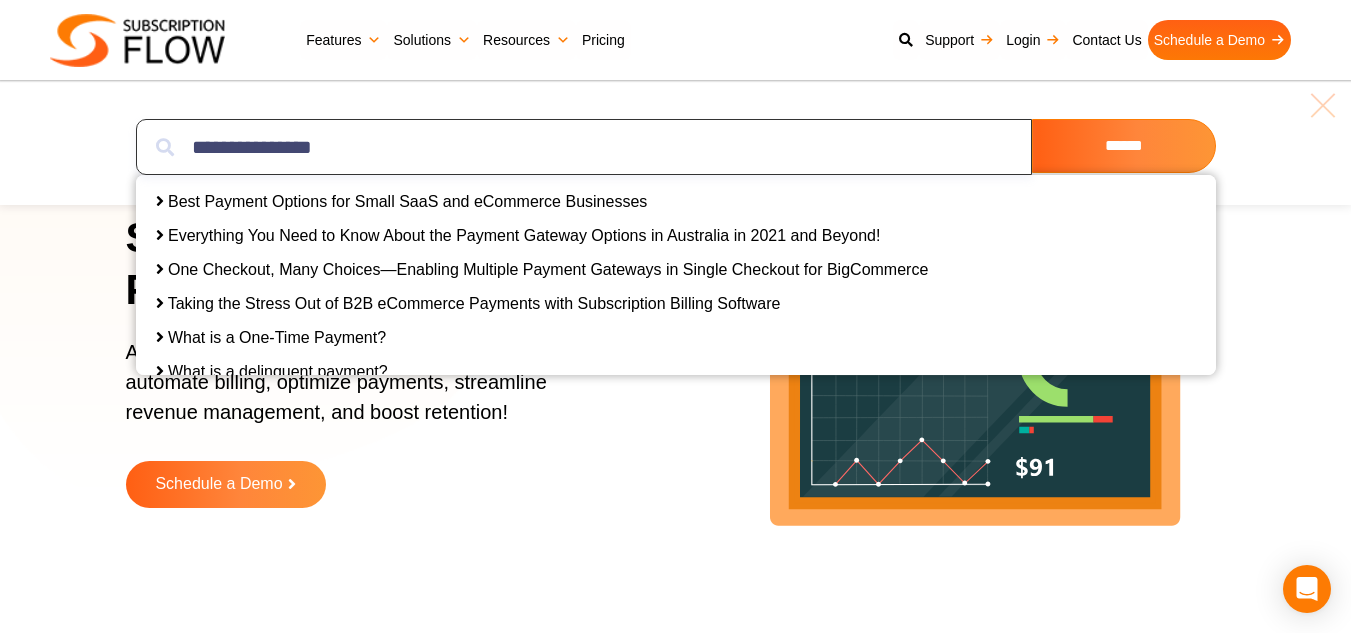 scroll, scrollTop: 0, scrollLeft: 0, axis: both 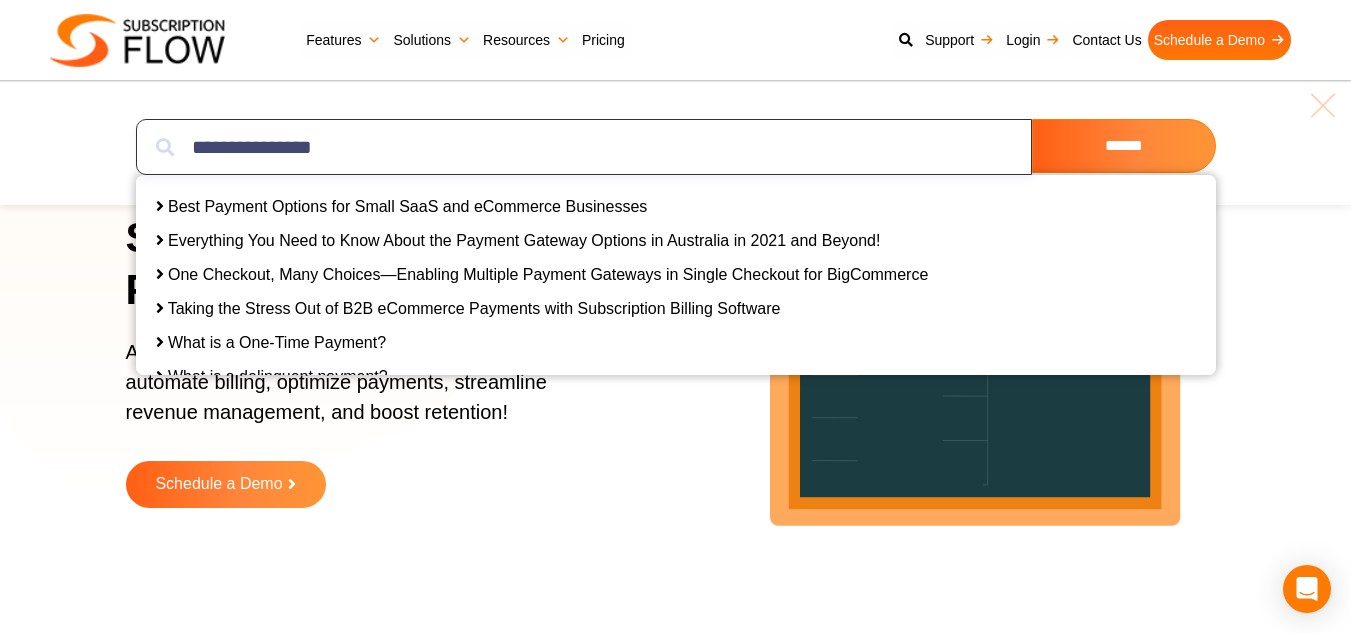 click on "**********" at bounding box center (584, 147) 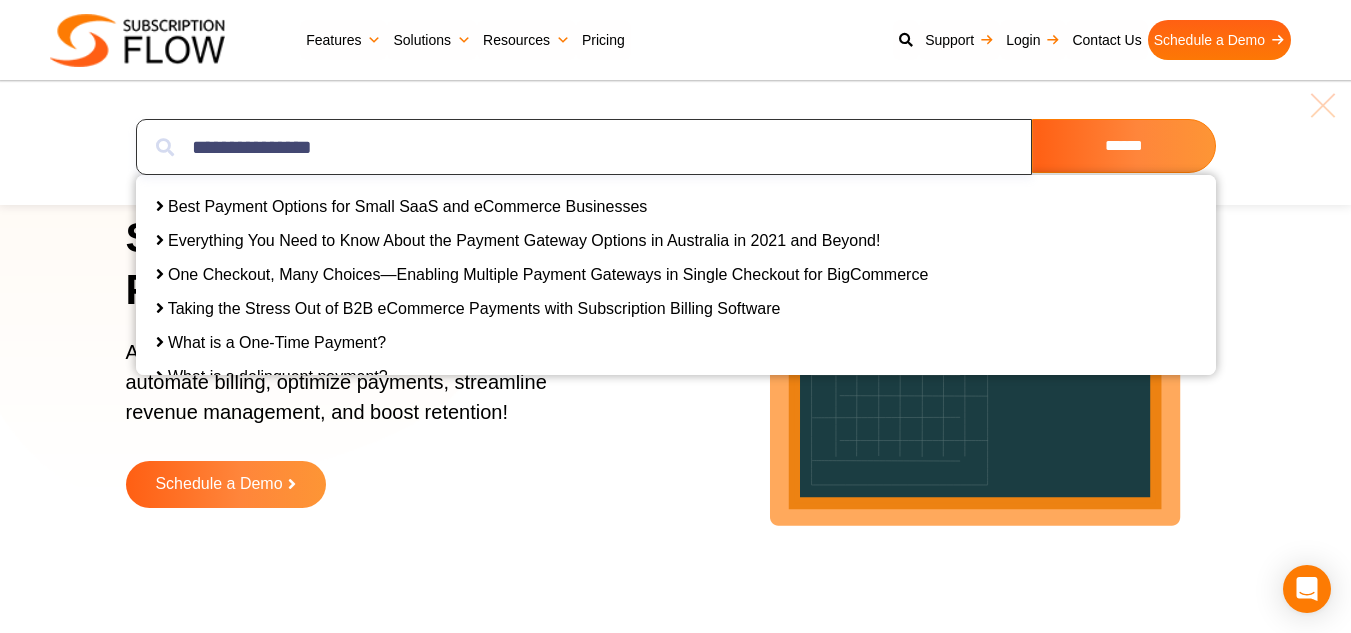 paste on "*" 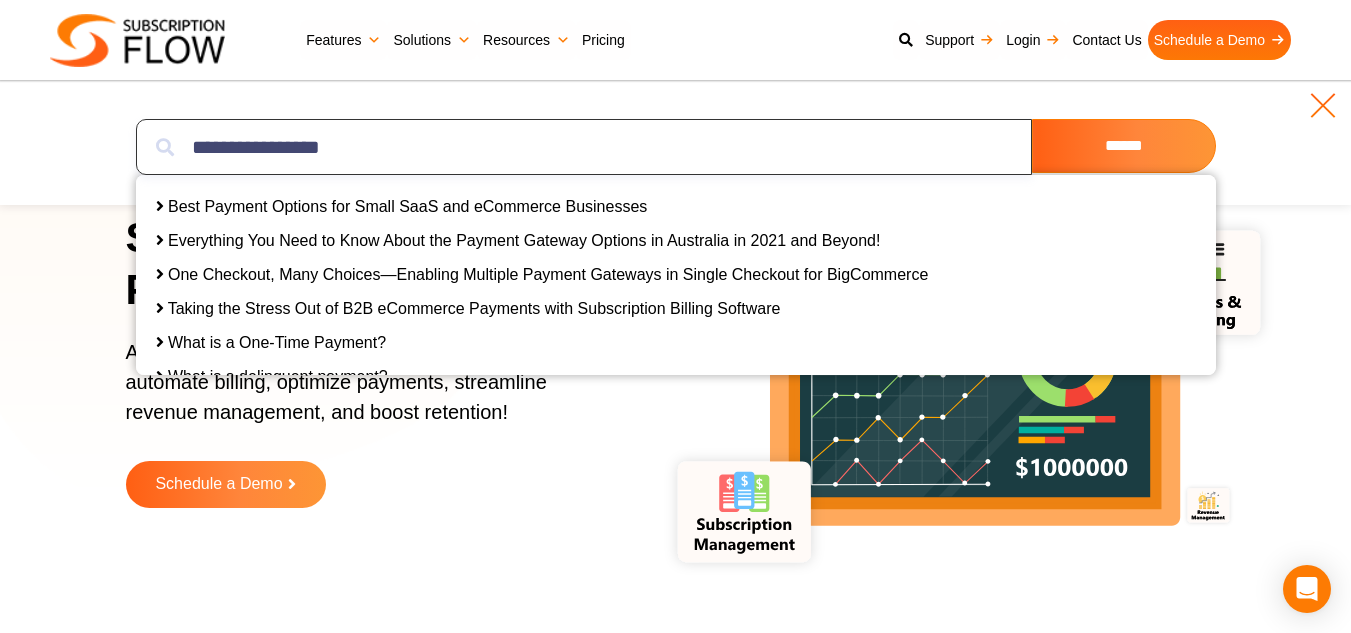 type on "**********" 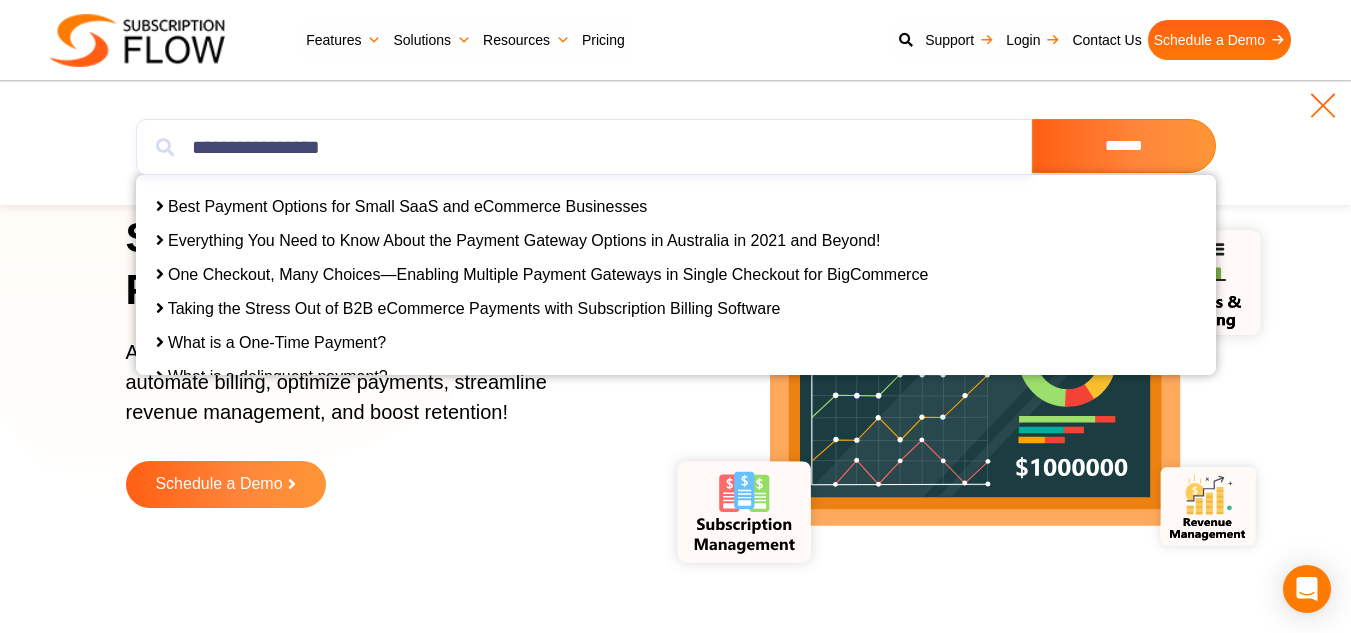 click at bounding box center [1323, 105] 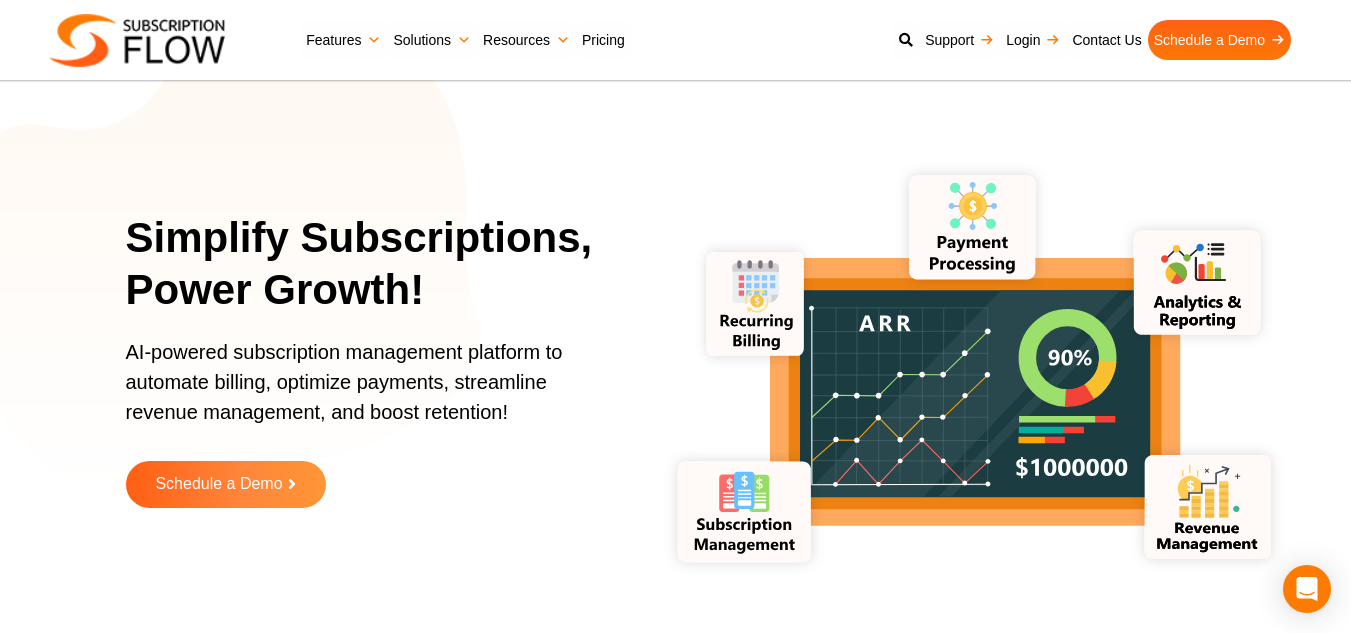 click at bounding box center (137, 40) 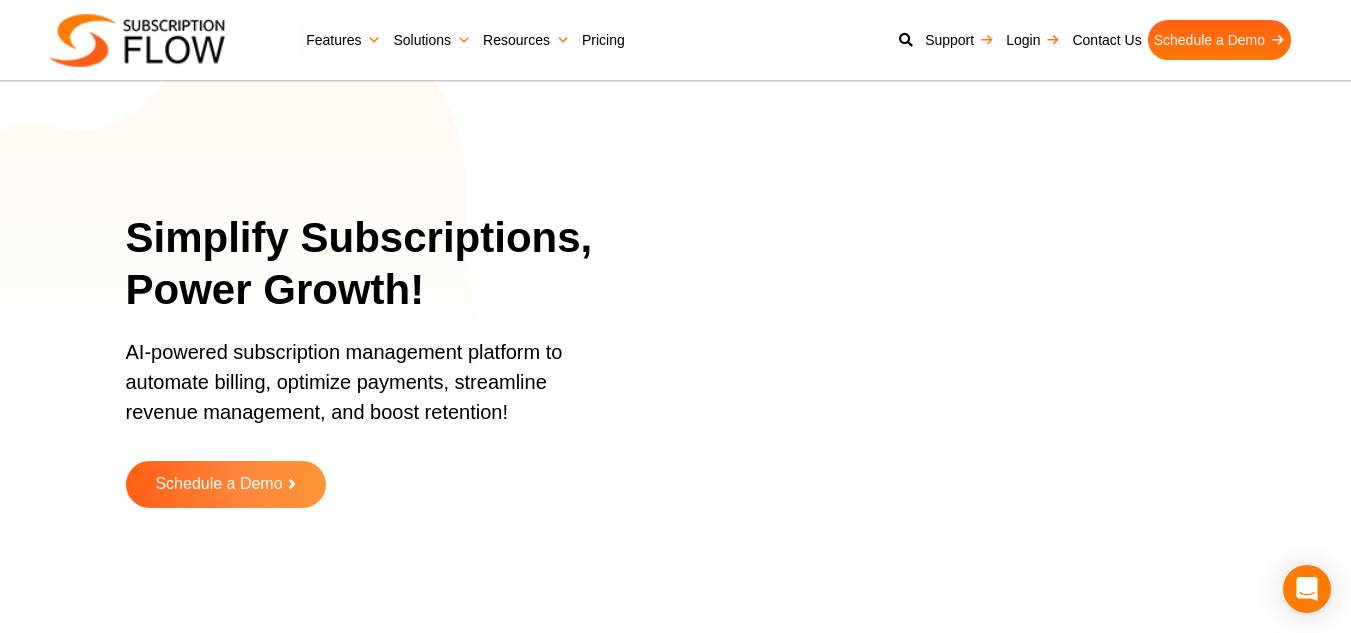 scroll, scrollTop: 0, scrollLeft: 0, axis: both 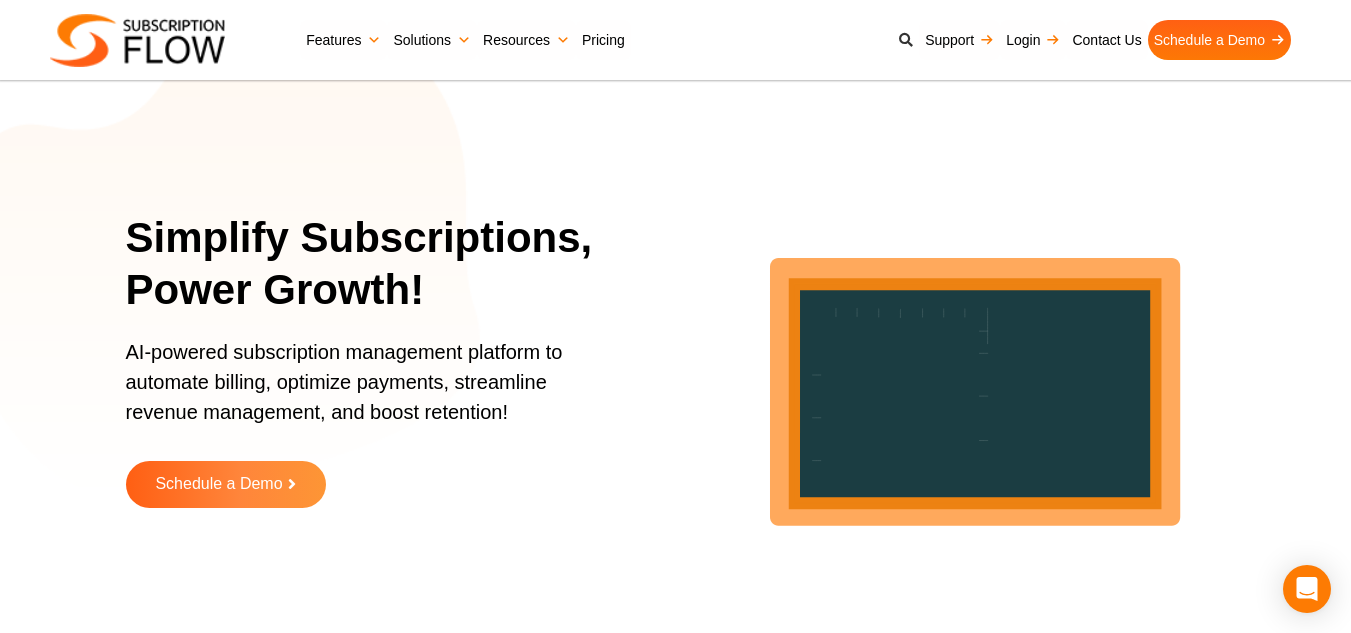 click at bounding box center [906, 40] 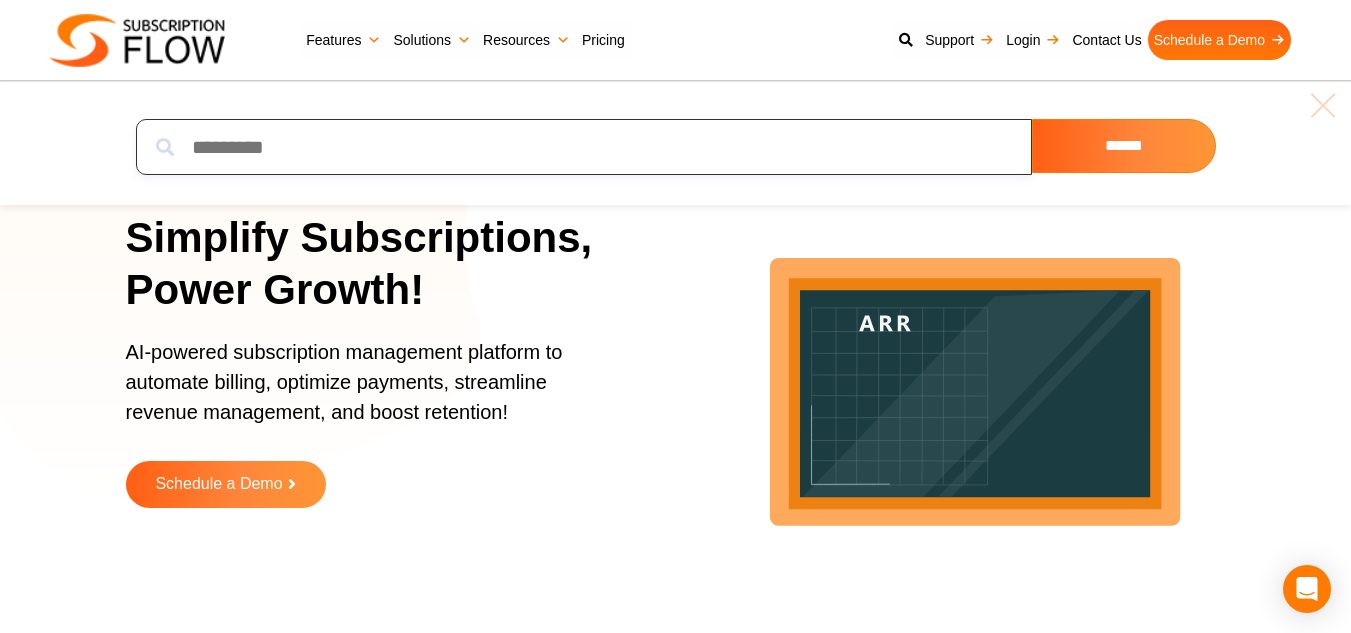 click at bounding box center [584, 147] 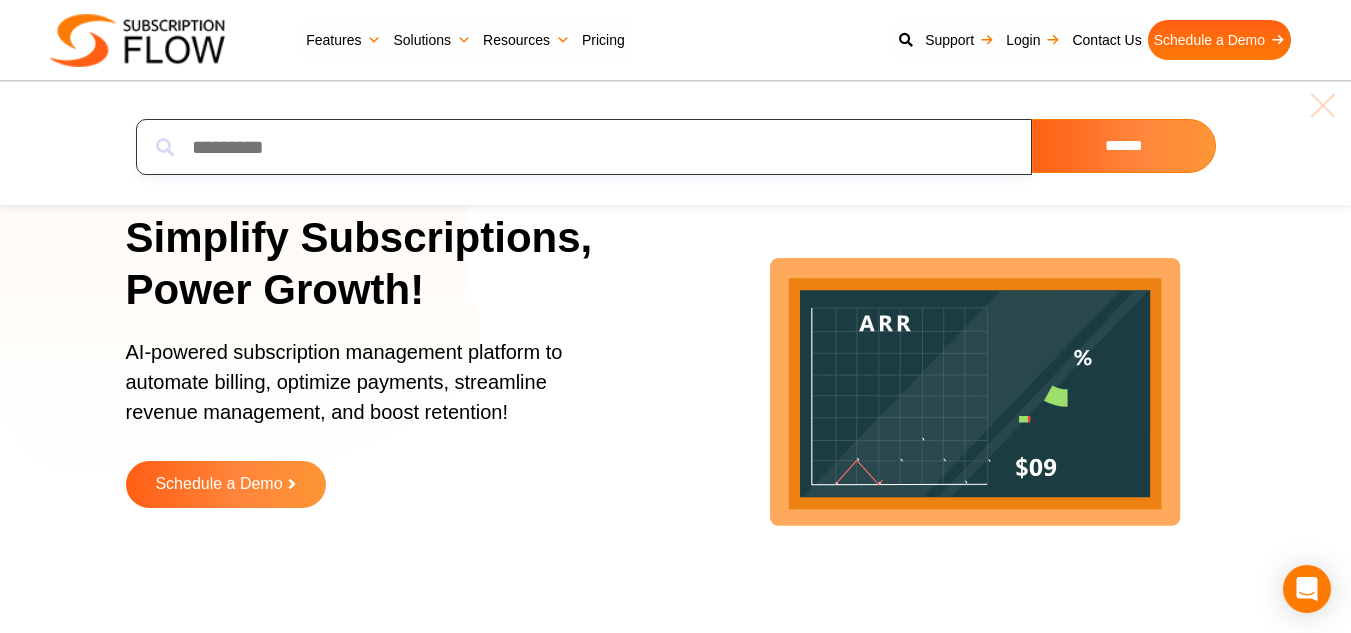 paste on "**********" 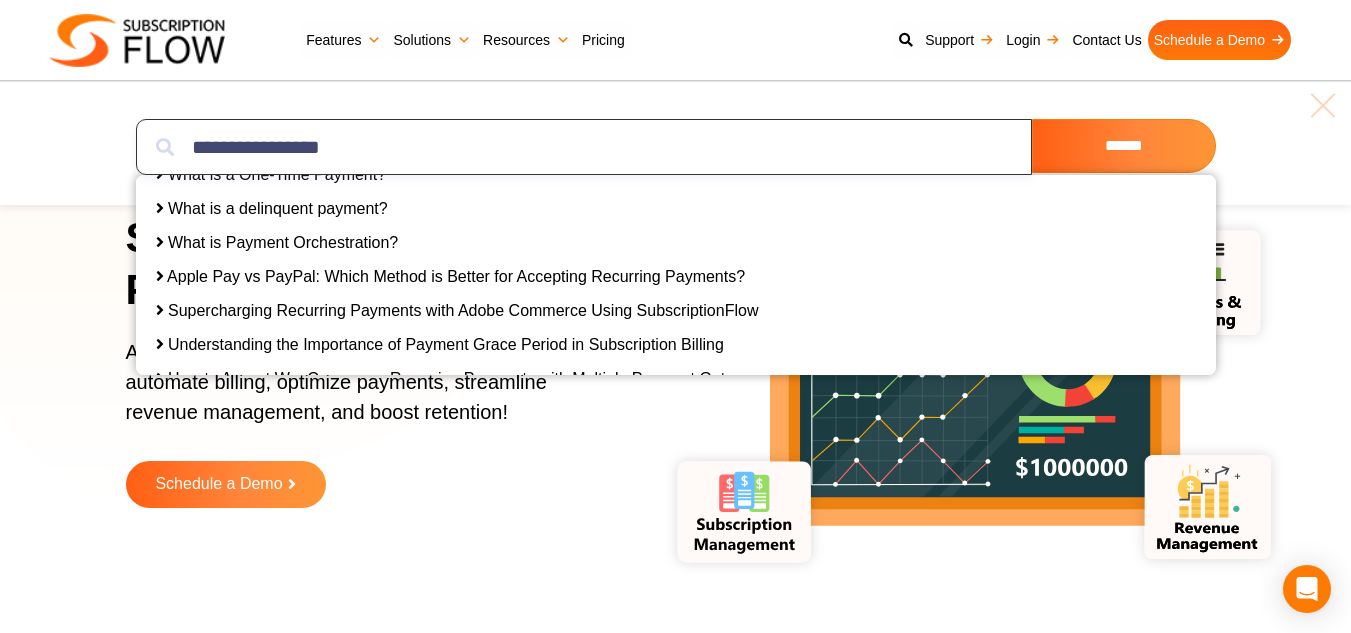 scroll, scrollTop: 200, scrollLeft: 0, axis: vertical 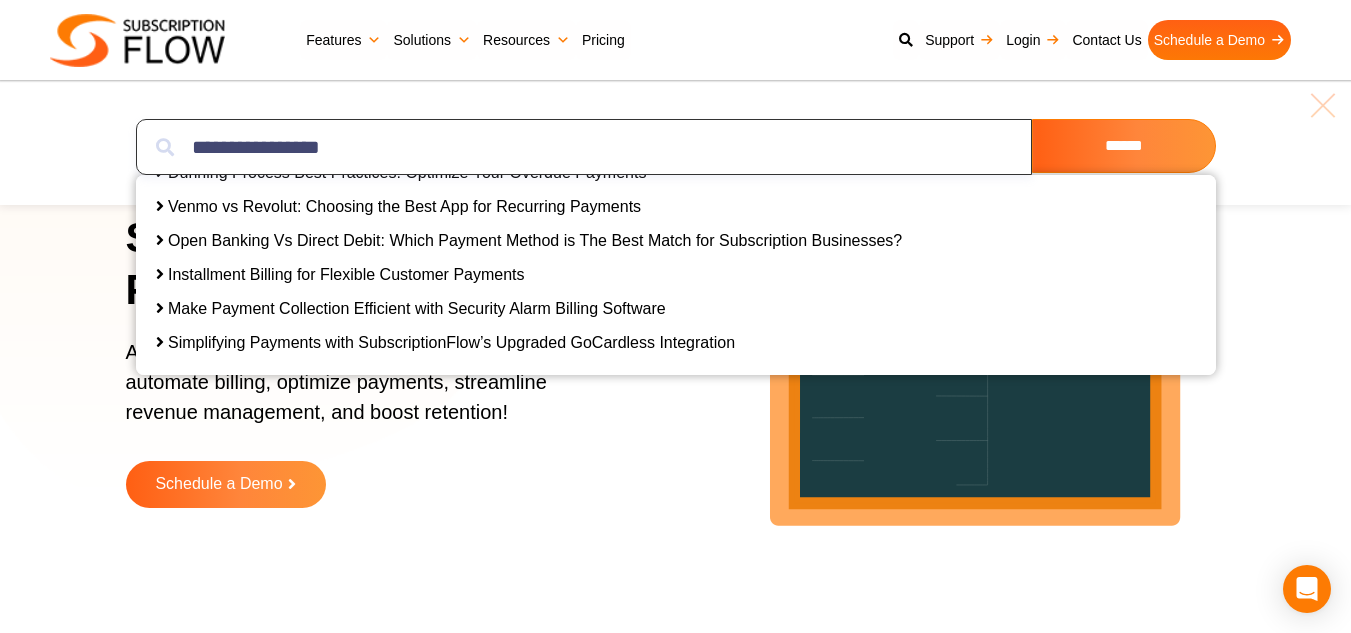 paste 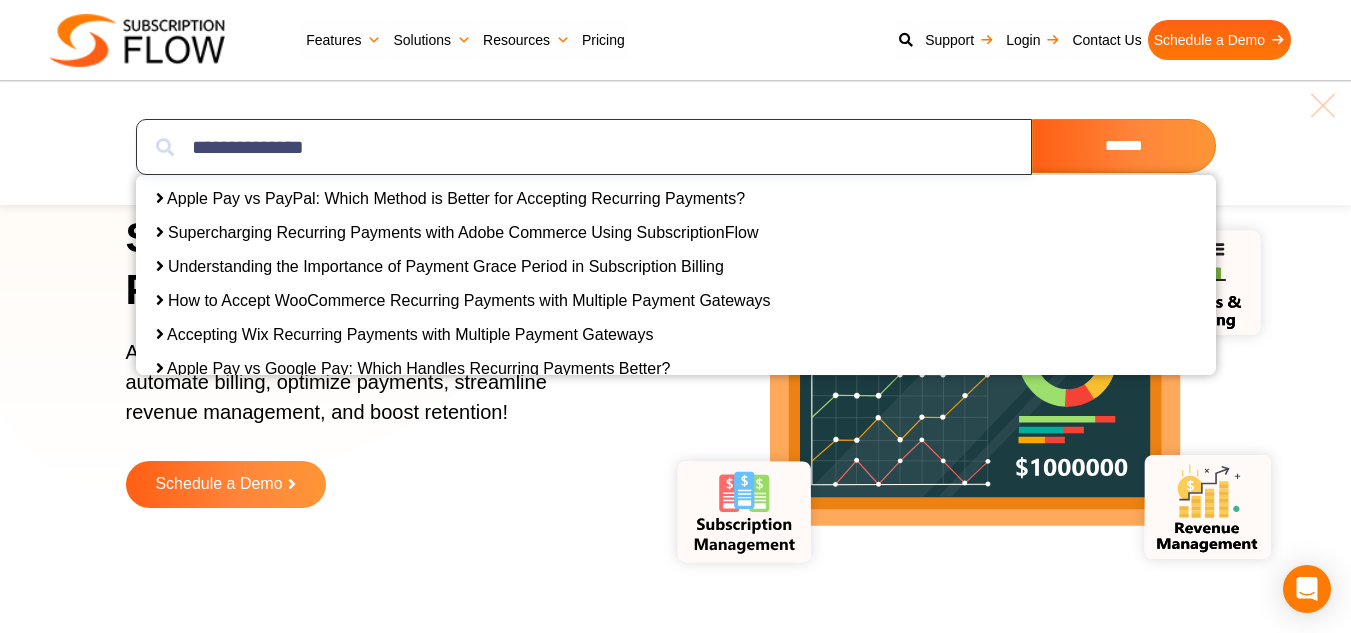 scroll, scrollTop: 200, scrollLeft: 0, axis: vertical 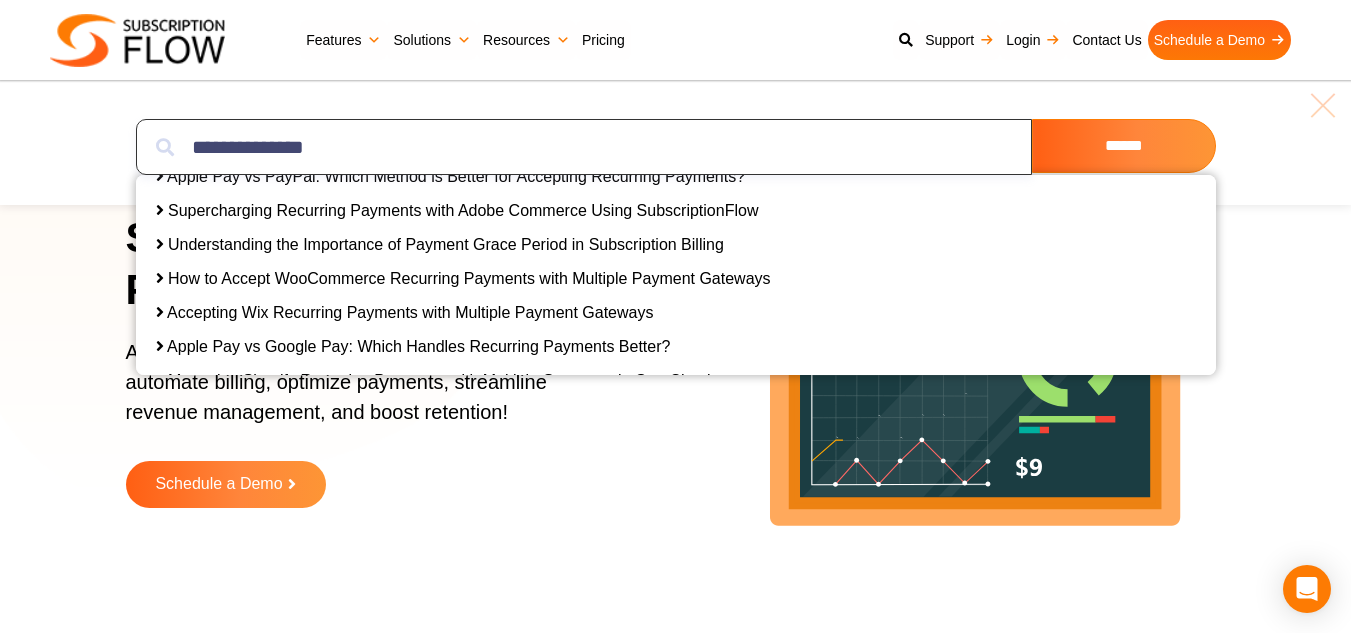 click on "**********" at bounding box center (584, 147) 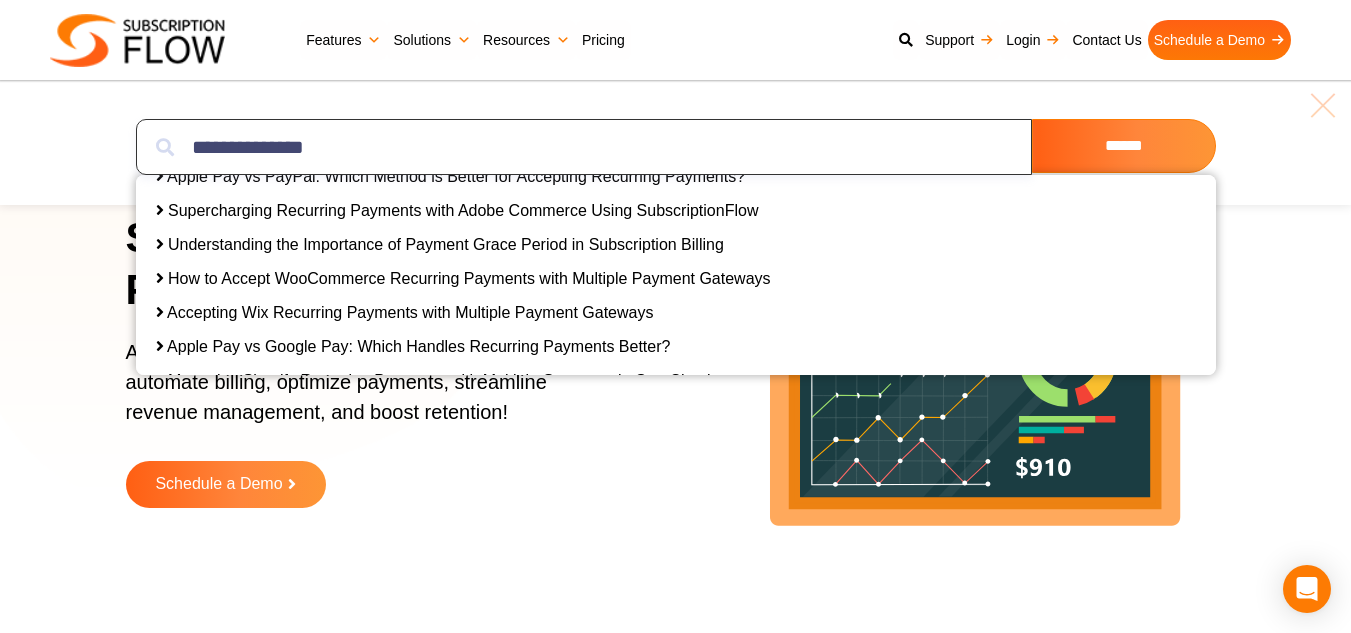 paste on "*********" 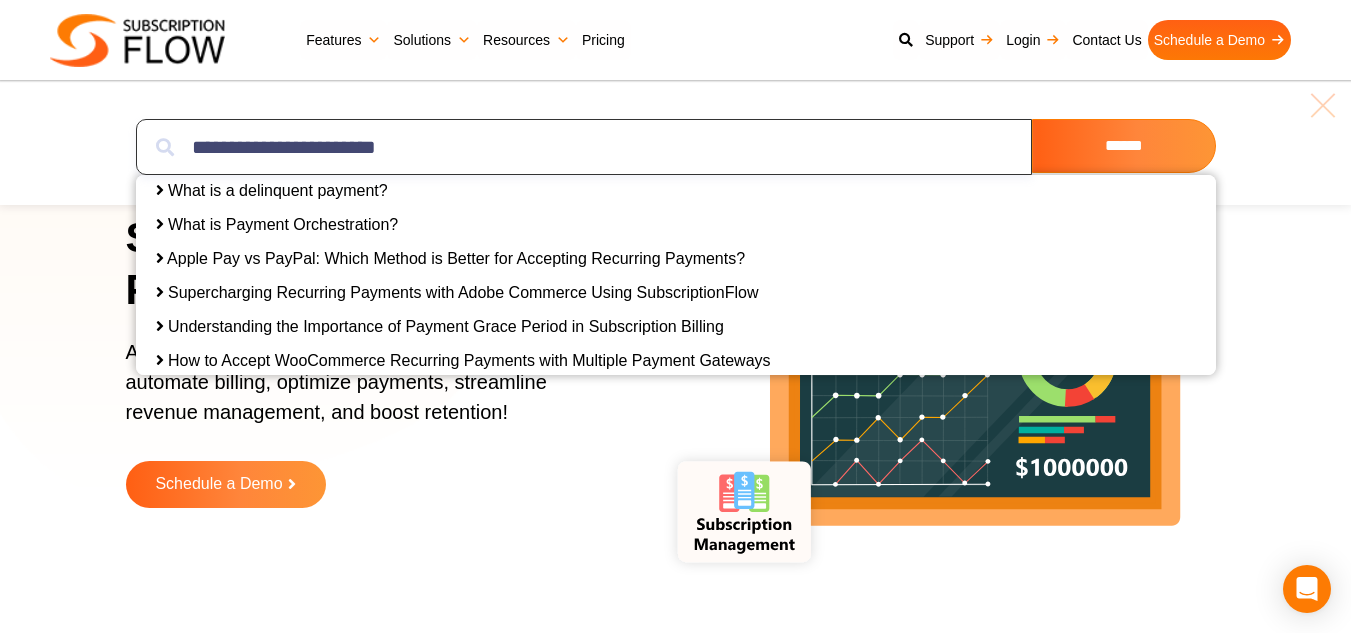scroll, scrollTop: 0, scrollLeft: 0, axis: both 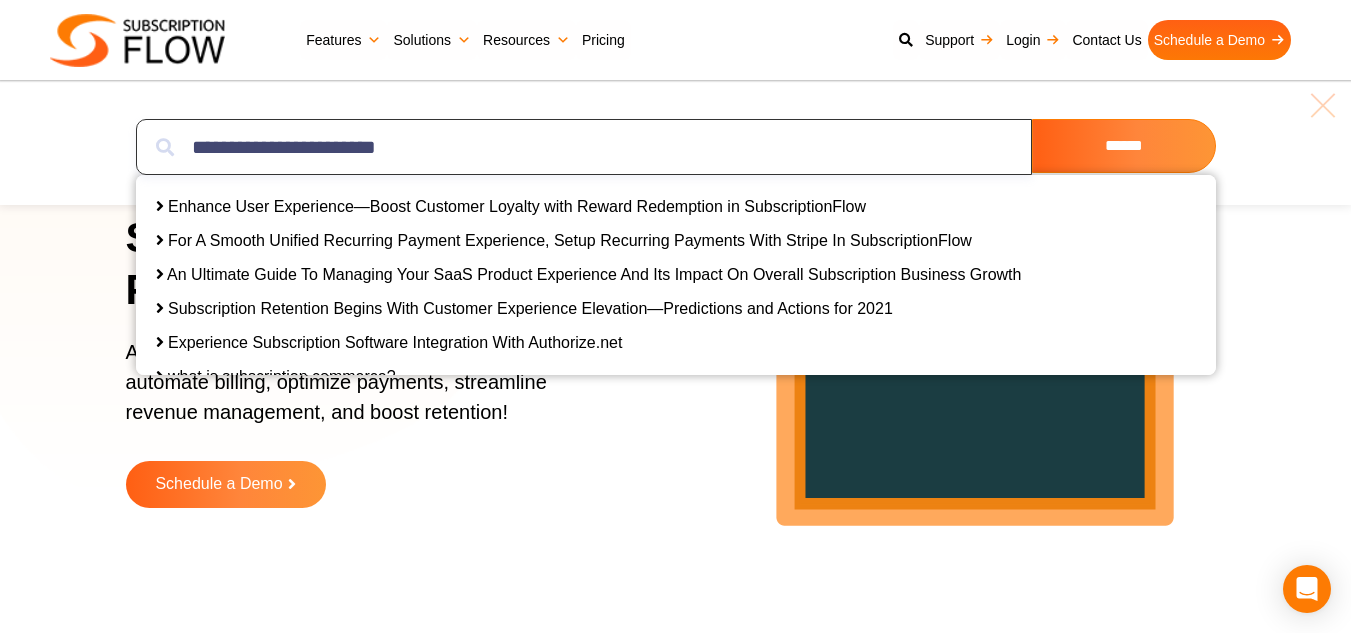 click on "**********" at bounding box center (584, 147) 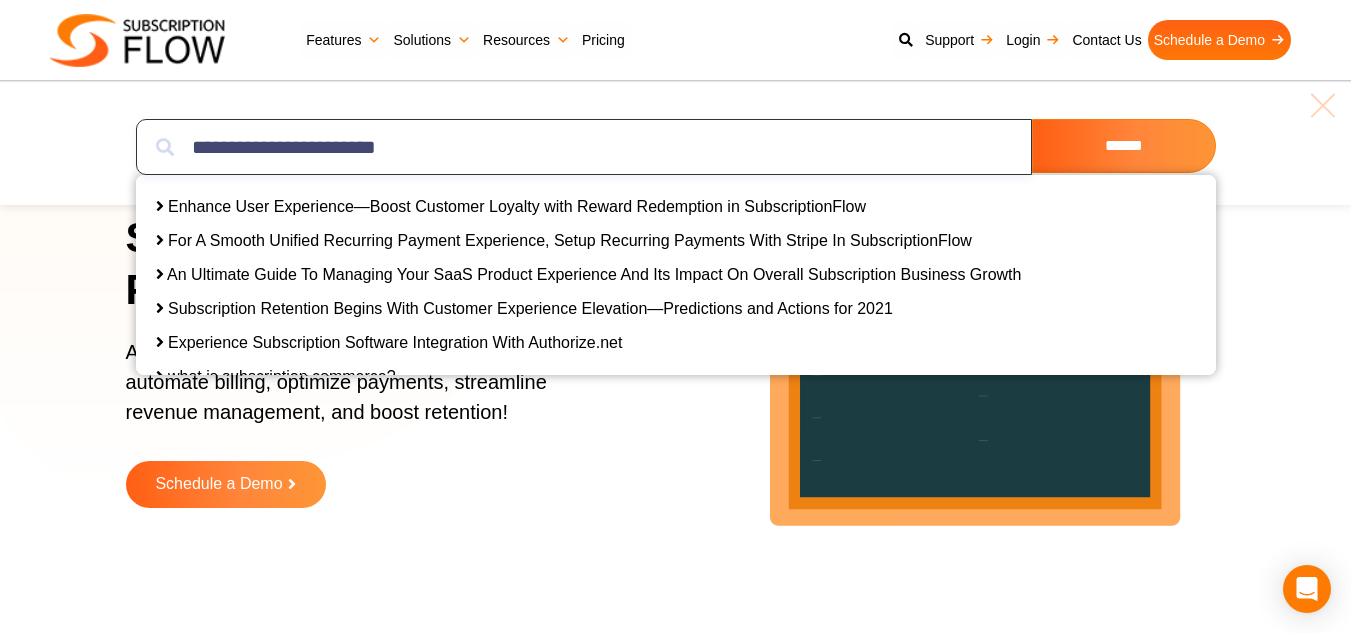 click on "**********" at bounding box center (584, 147) 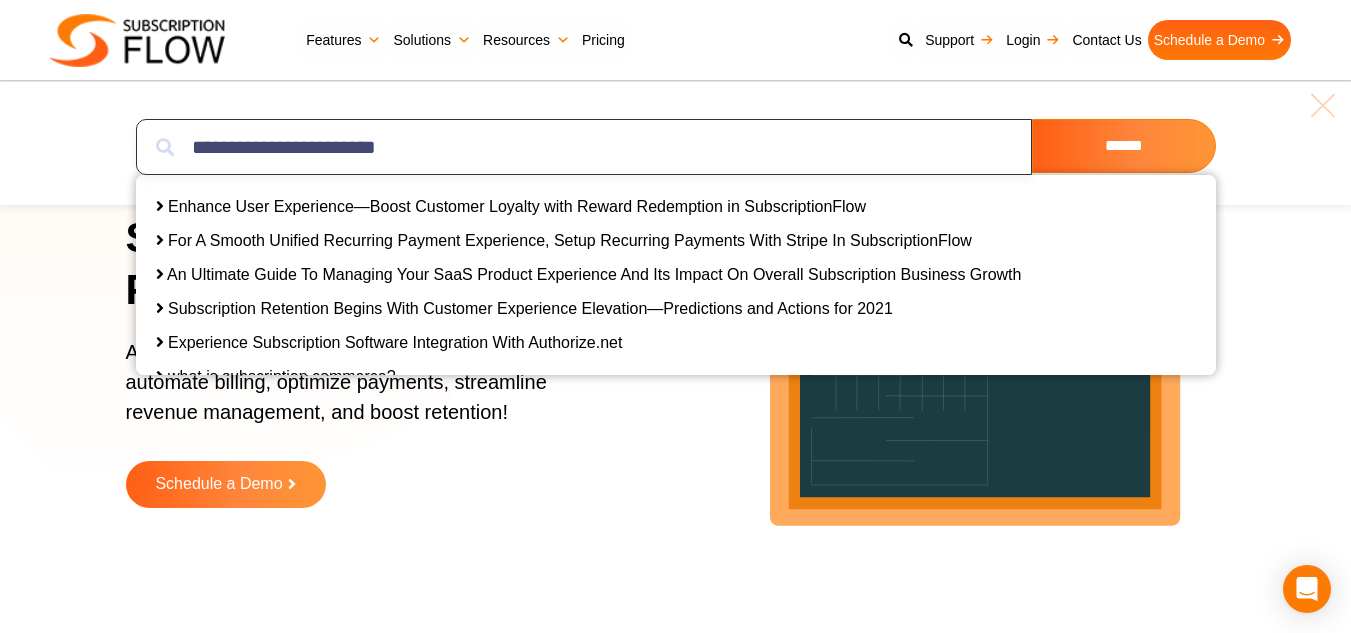 click on "**********" at bounding box center [584, 147] 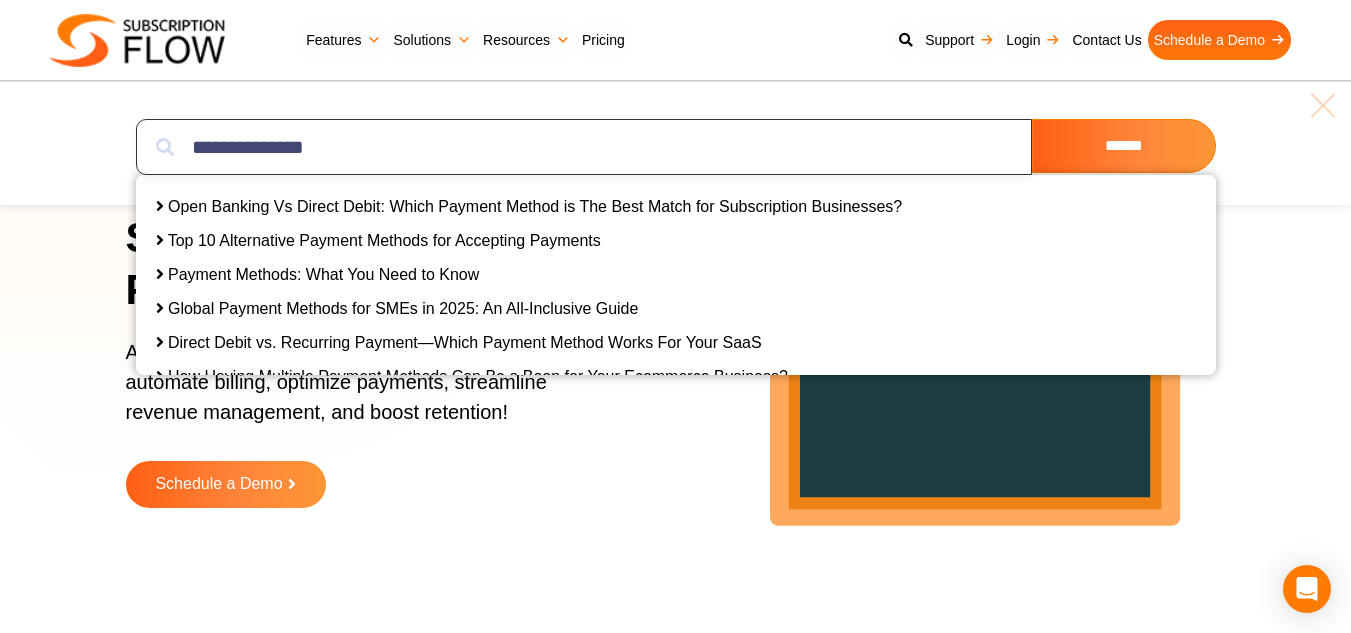 click on "**********" at bounding box center (584, 147) 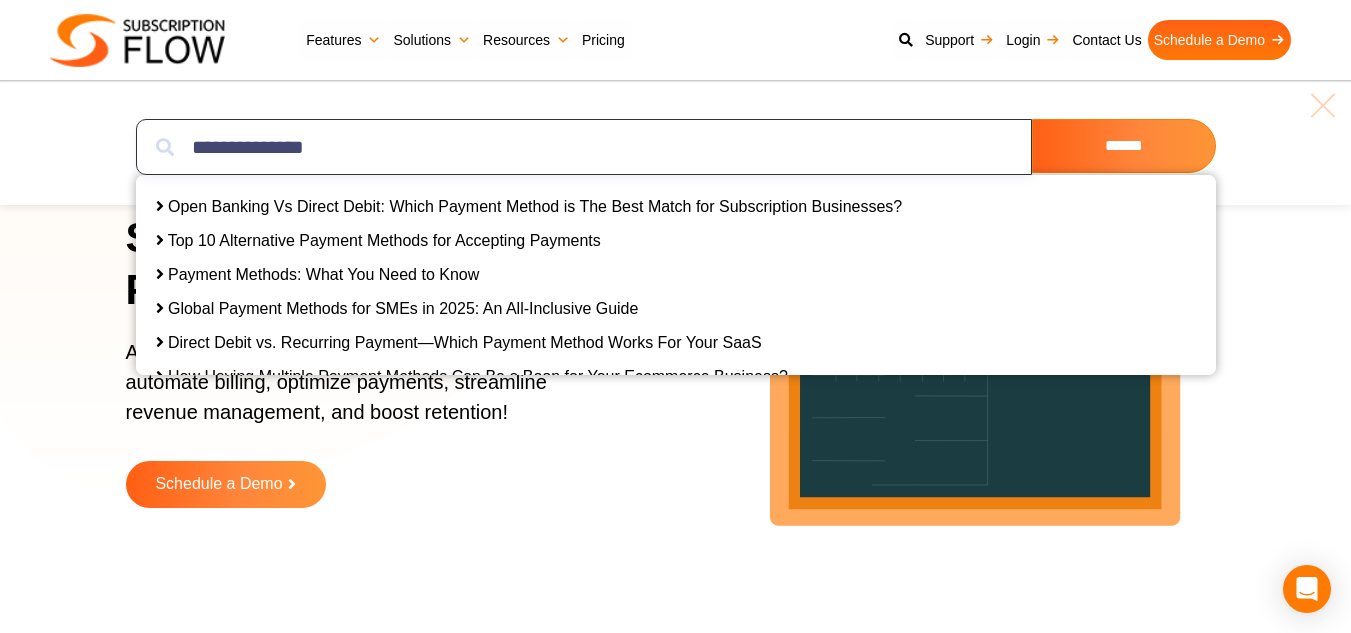 paste 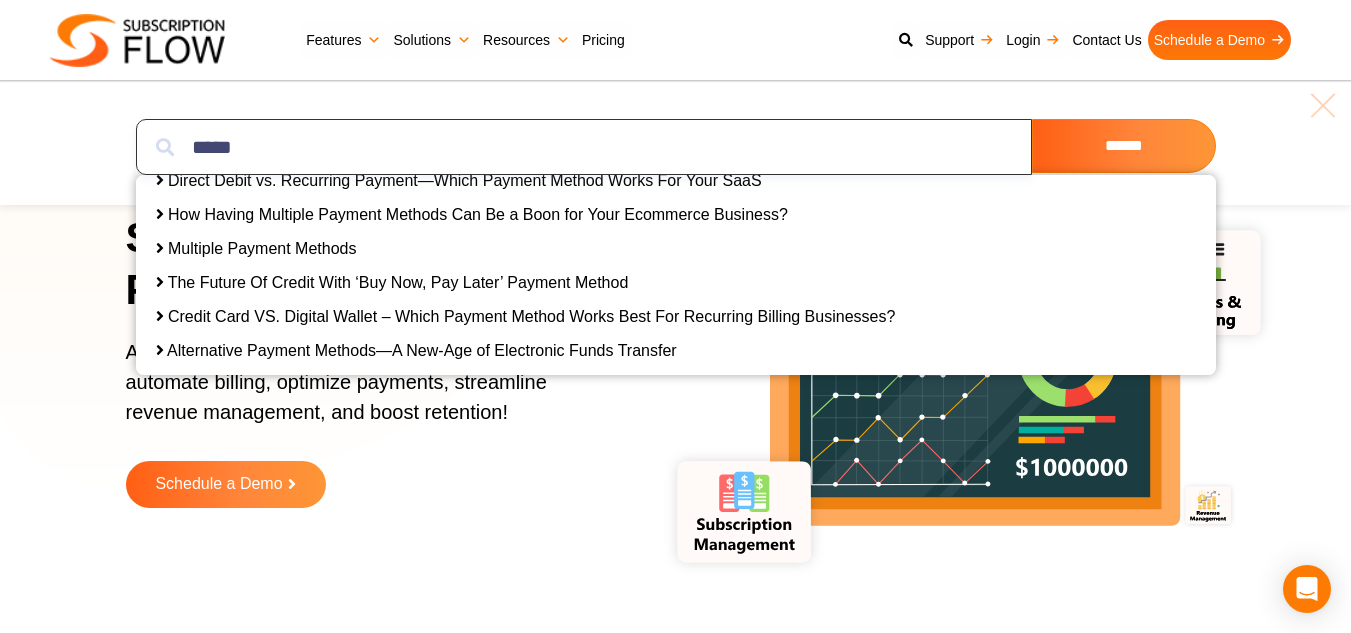scroll, scrollTop: 0, scrollLeft: 0, axis: both 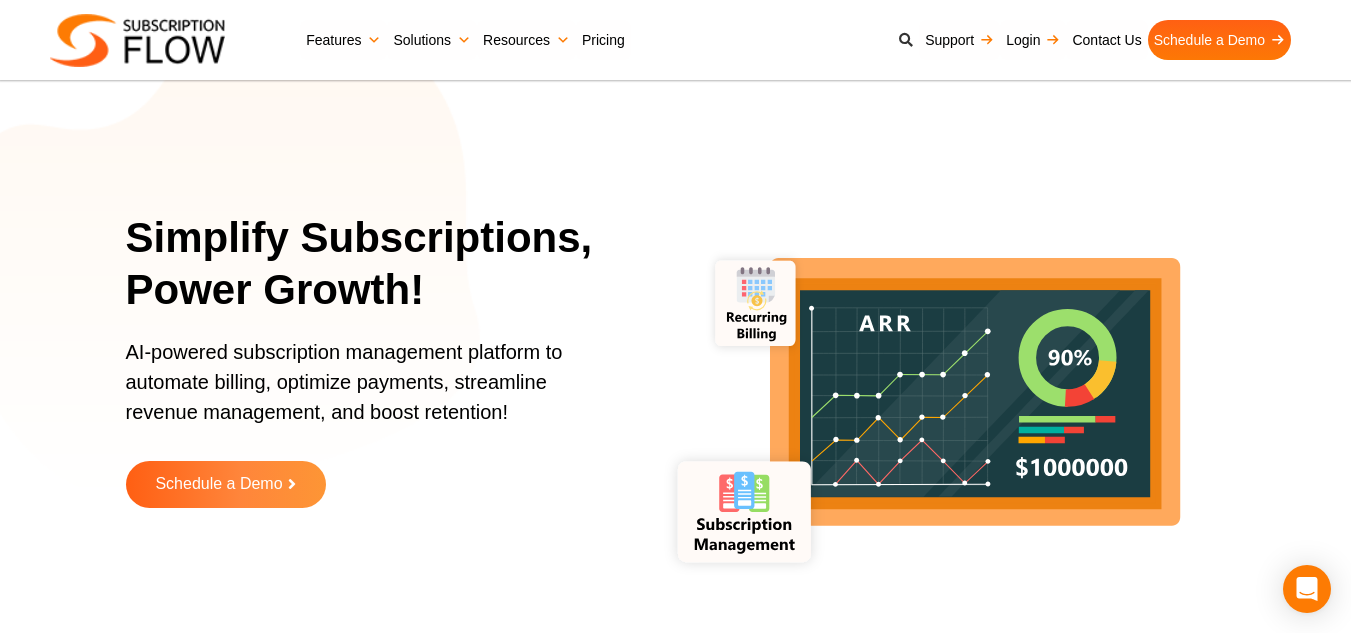 click at bounding box center [906, 40] 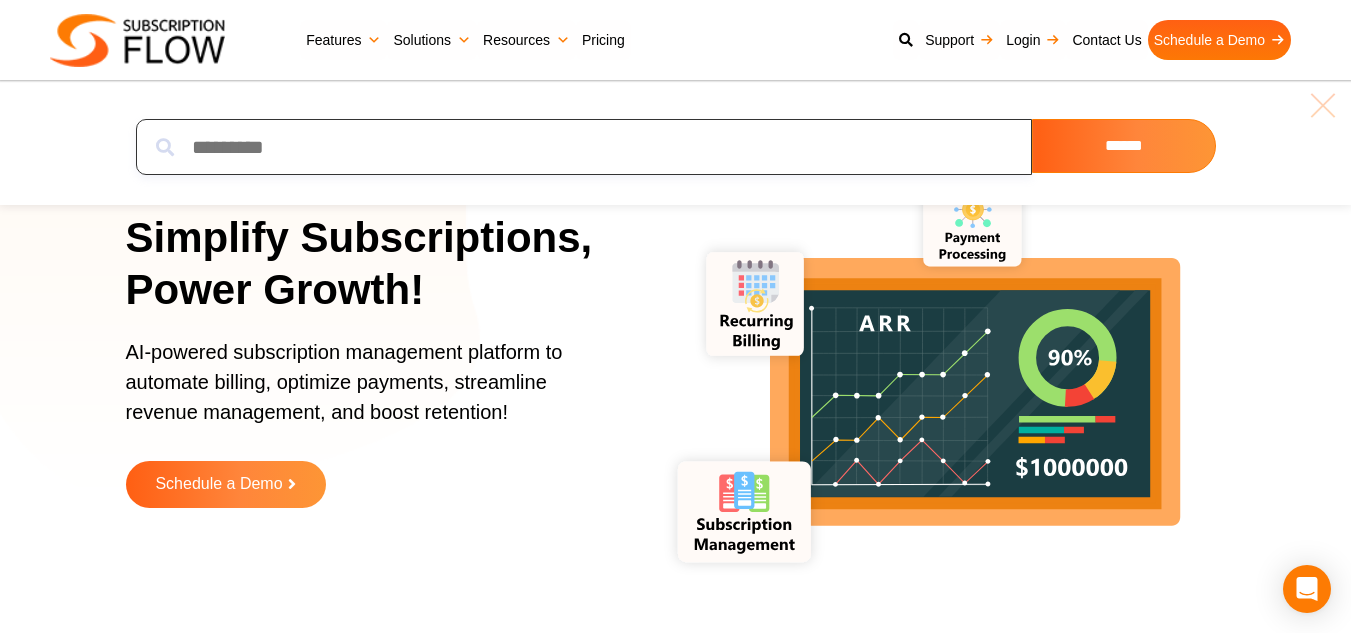 click at bounding box center (584, 147) 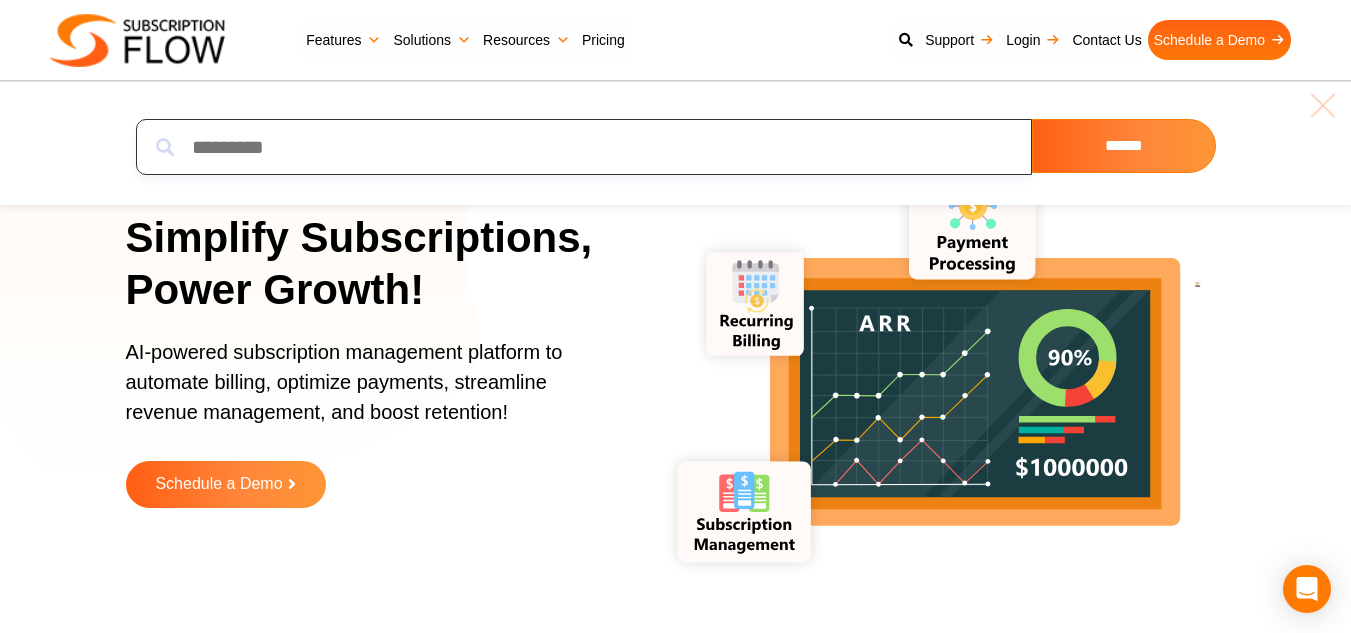 paste on "*****" 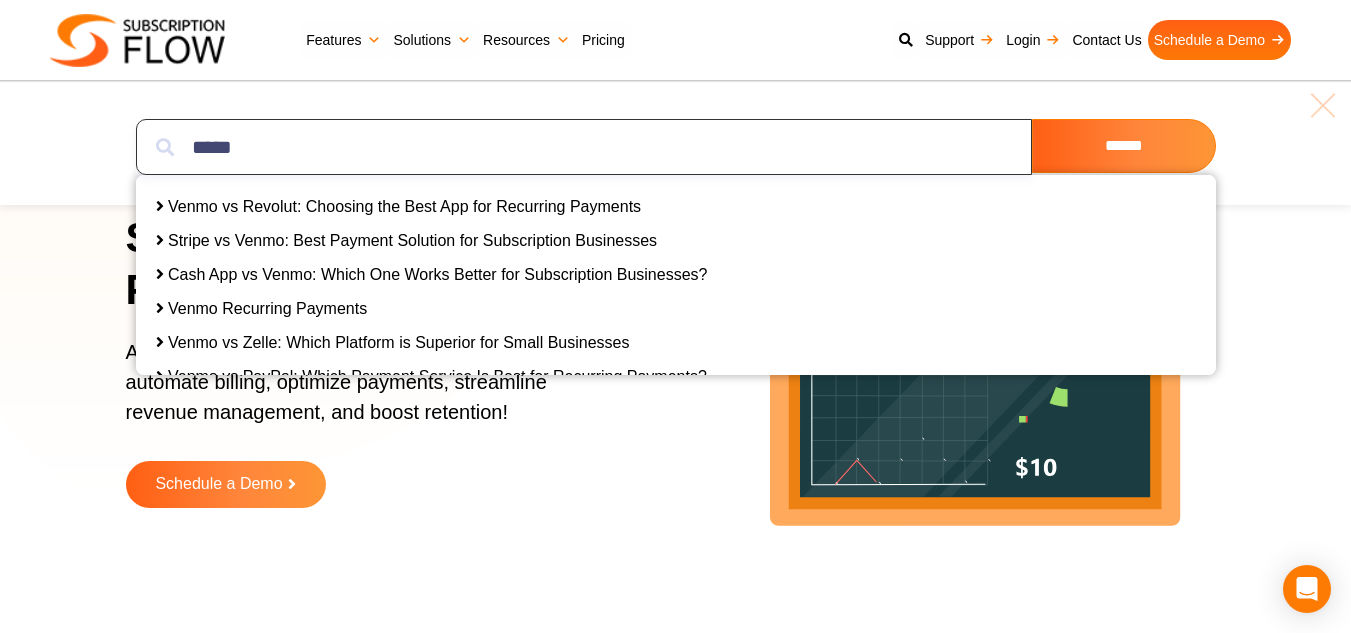 type on "*****" 